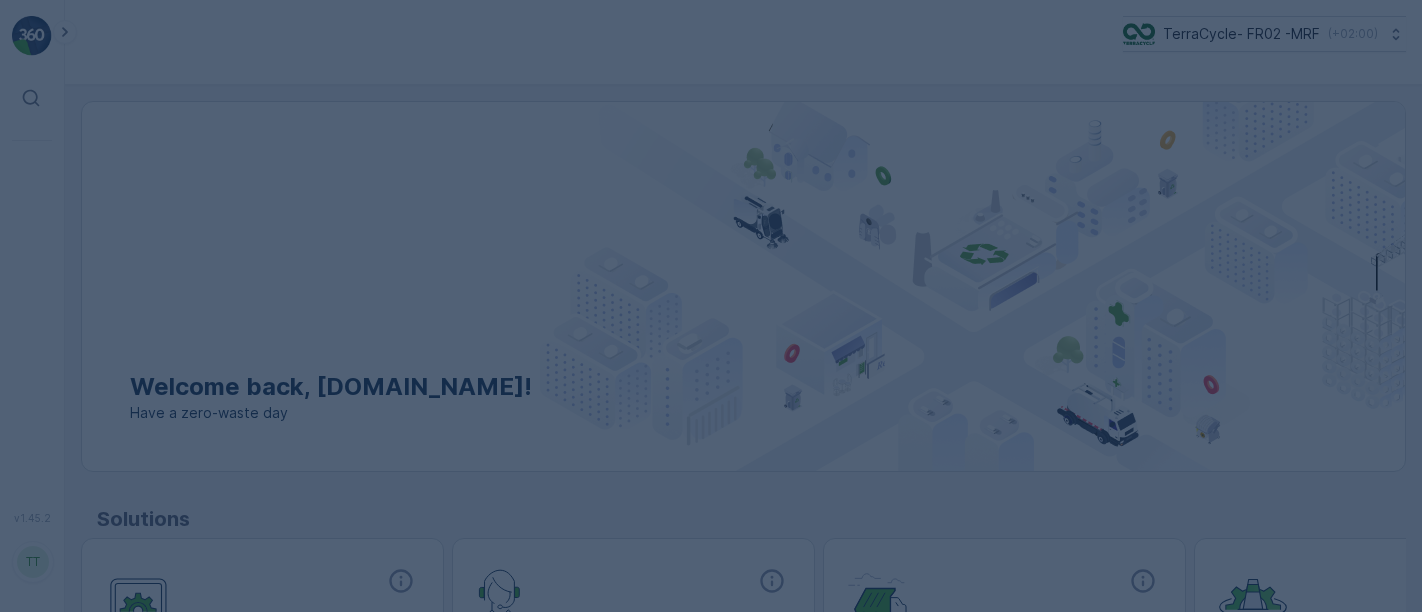 scroll, scrollTop: 0, scrollLeft: 0, axis: both 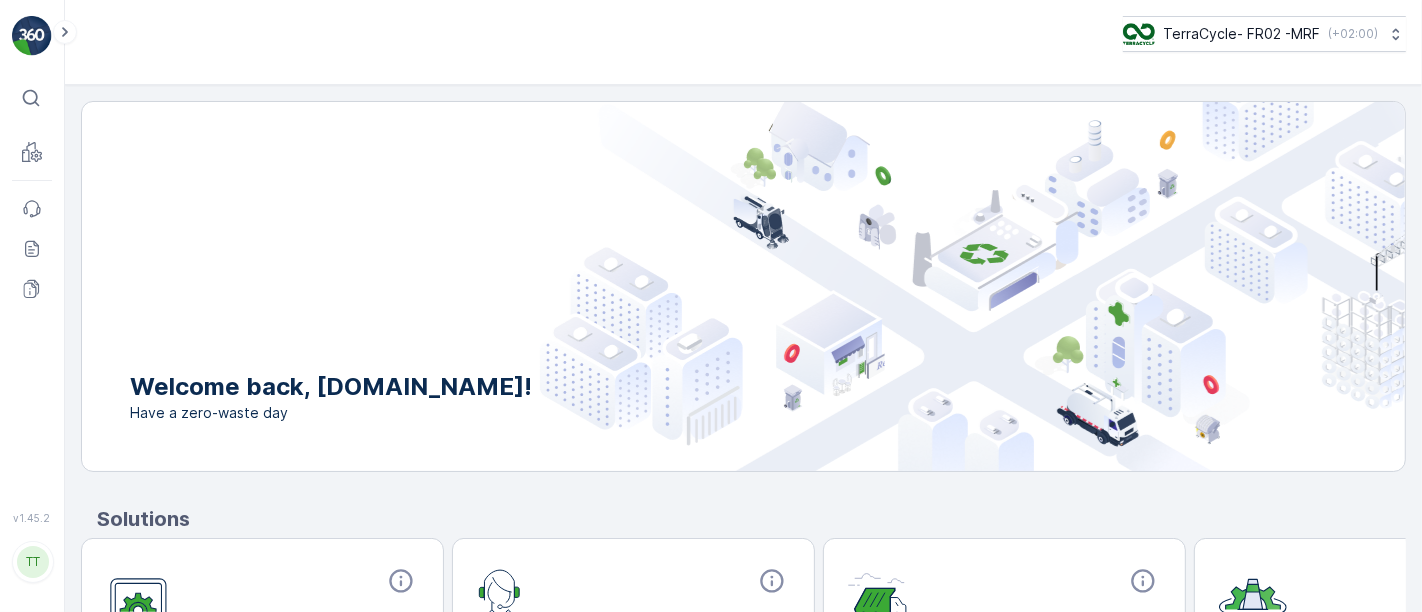 click on "TerraCycle- FR02 -MRF" at bounding box center [1241, 34] 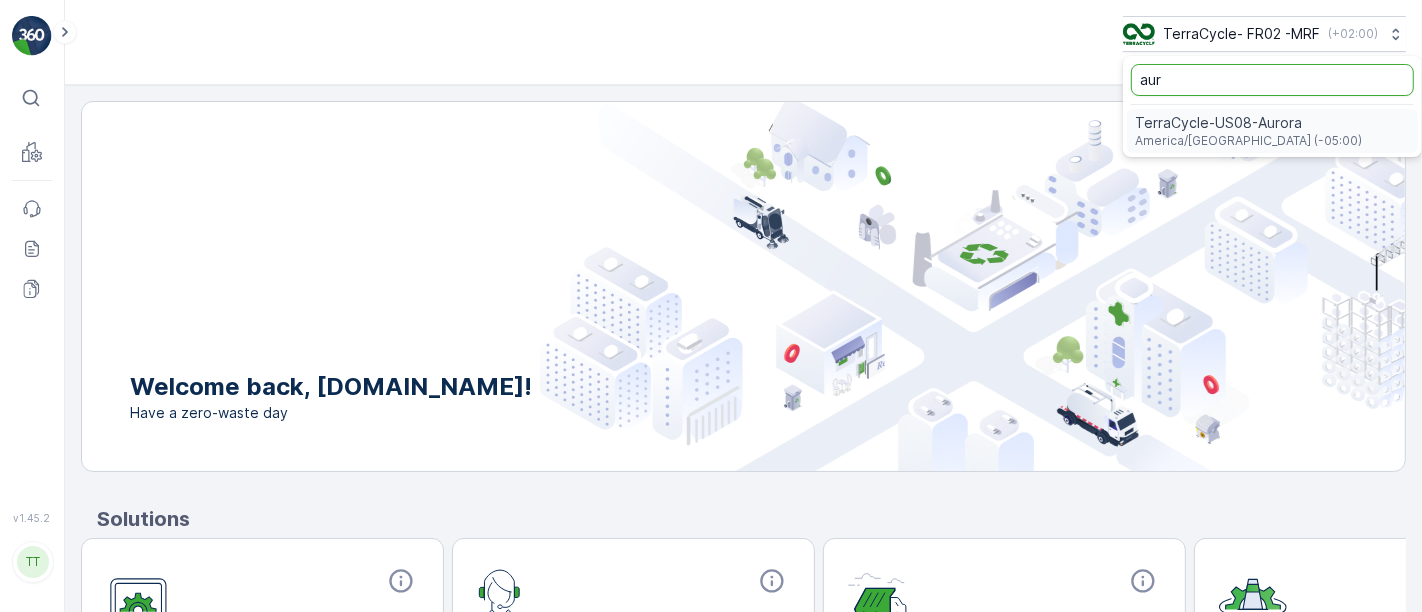 type on "aur" 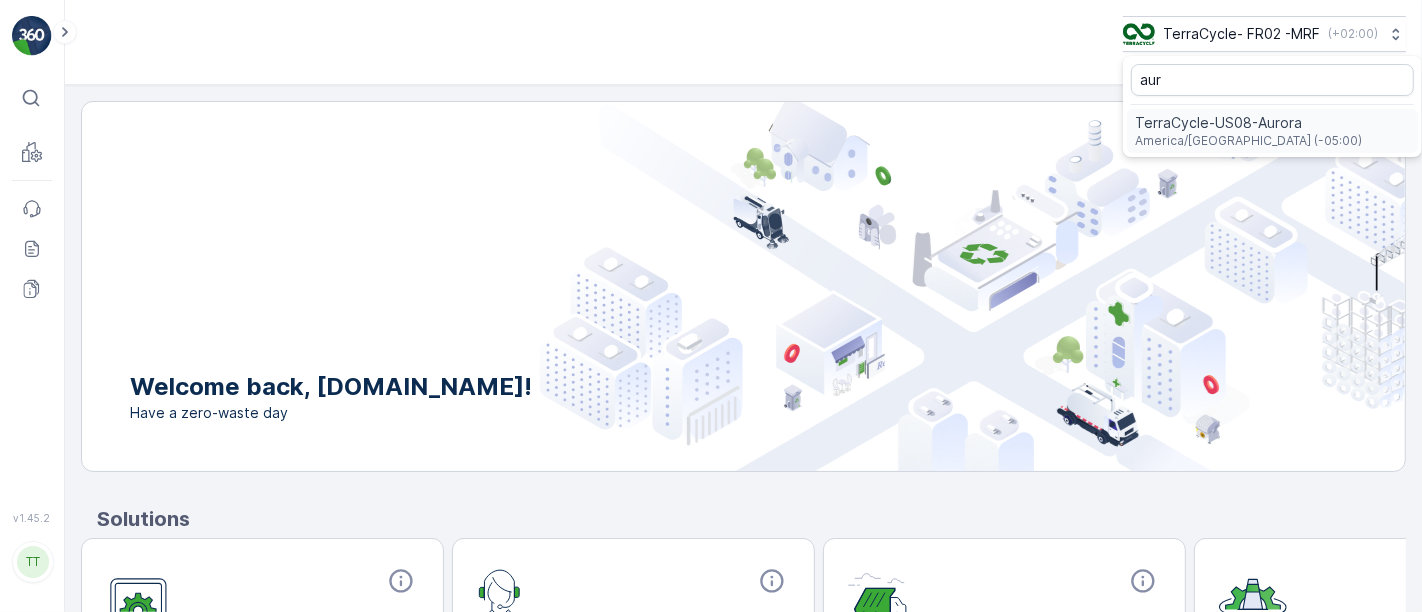 click on "America/Chicago (-05:00)" at bounding box center (1248, 141) 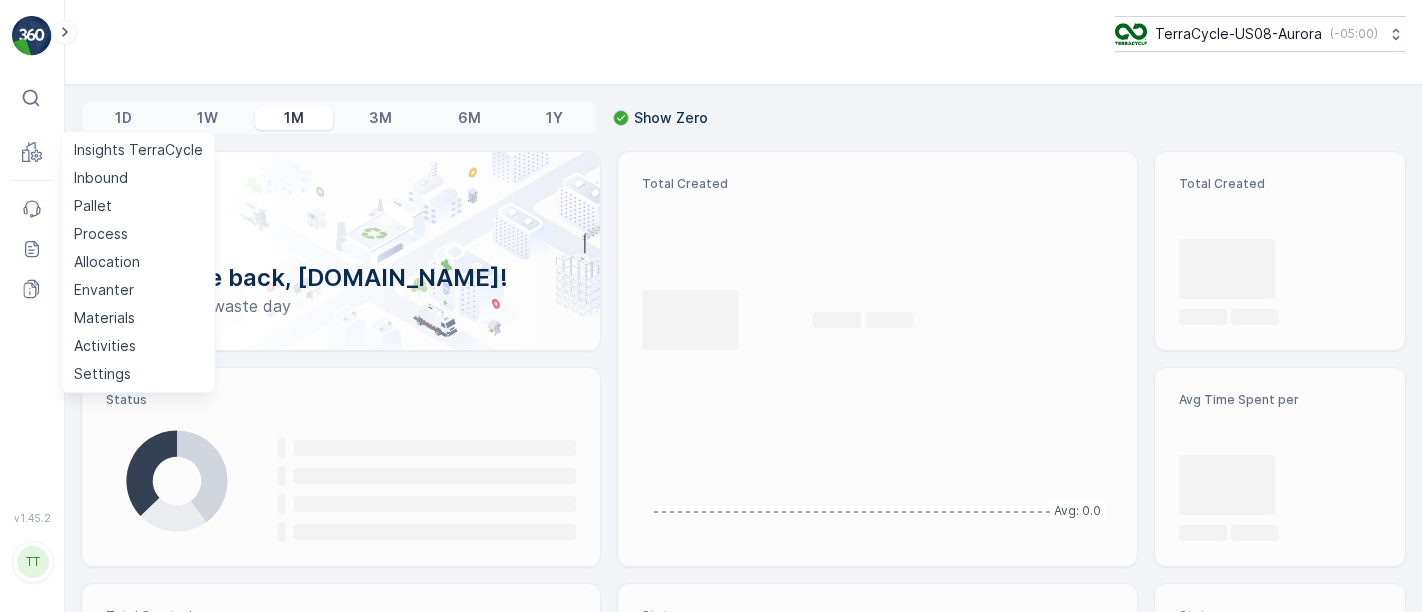 scroll, scrollTop: 0, scrollLeft: 0, axis: both 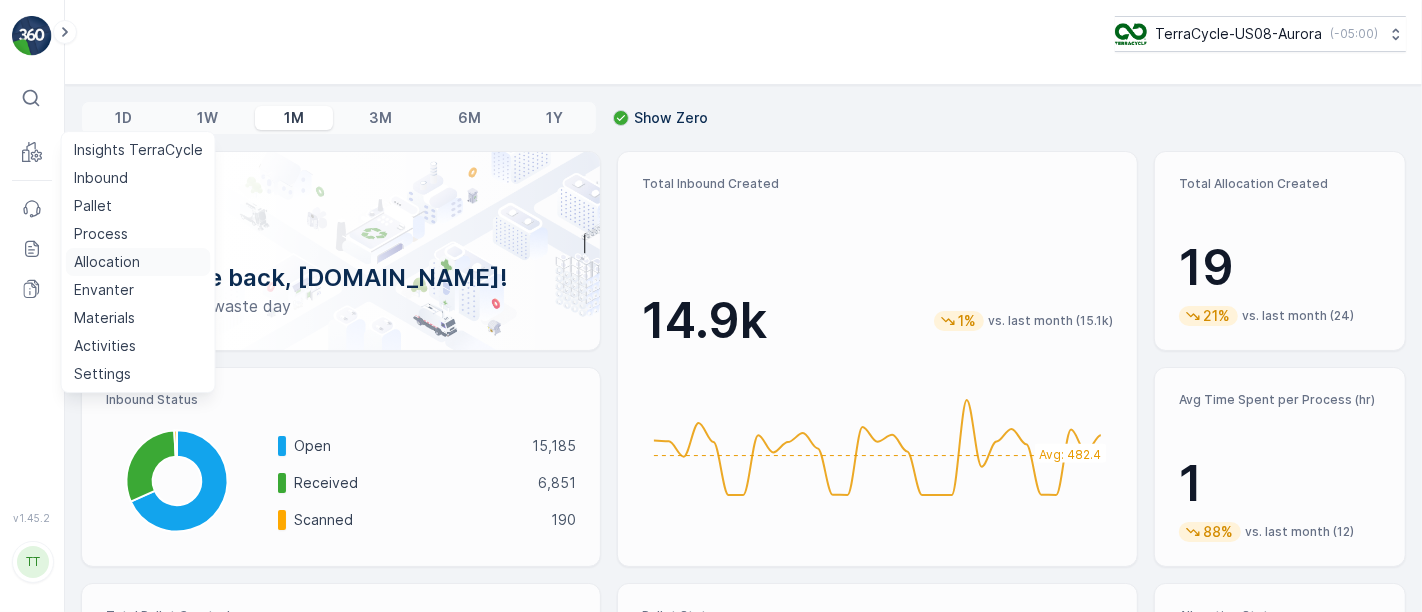 click on "Allocation" at bounding box center [107, 262] 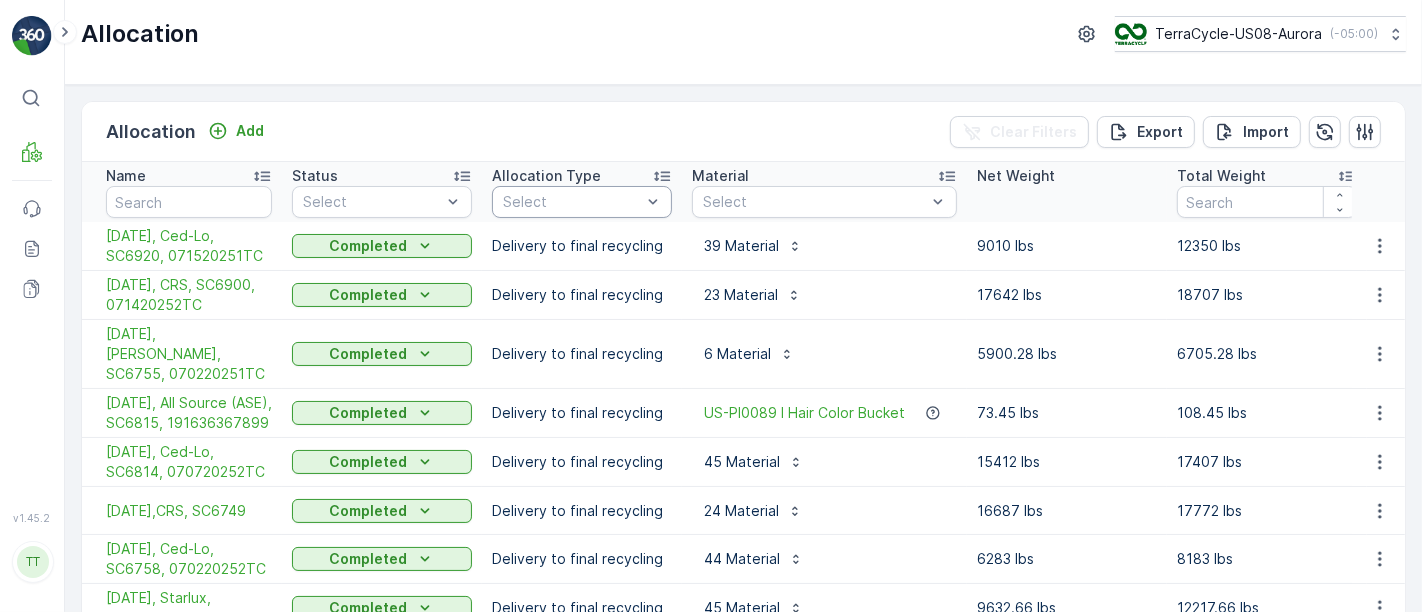click at bounding box center (572, 202) 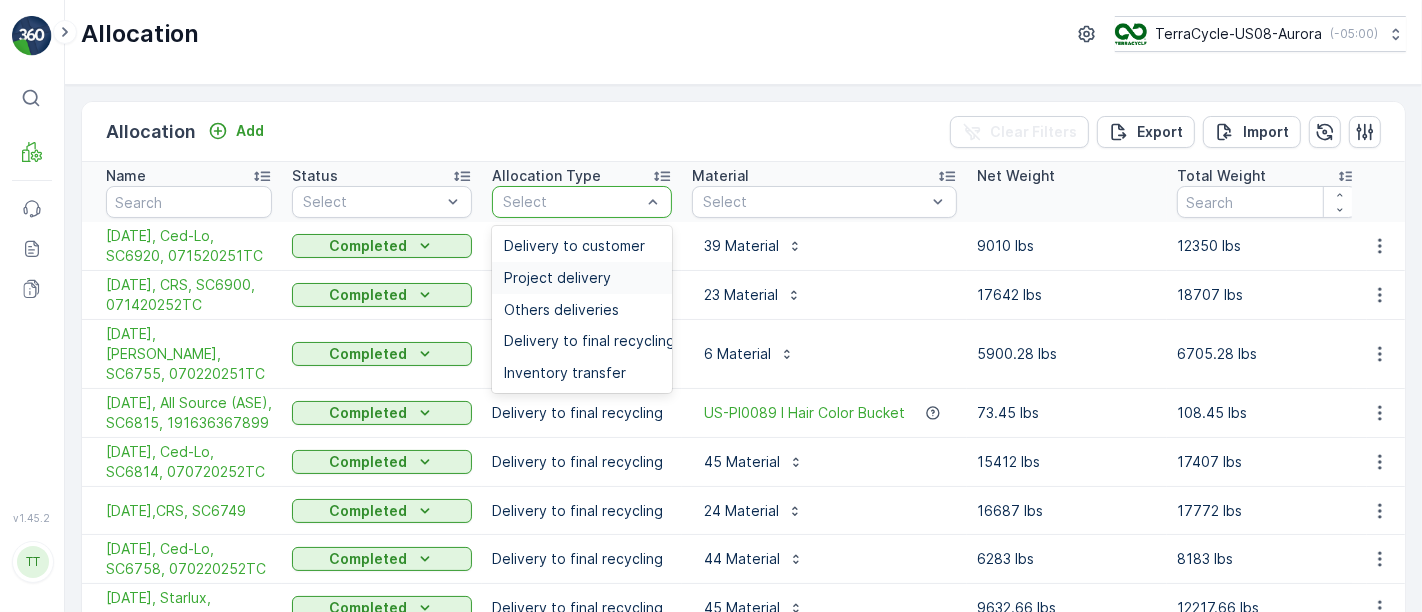 click on "Project delivery" at bounding box center (557, 278) 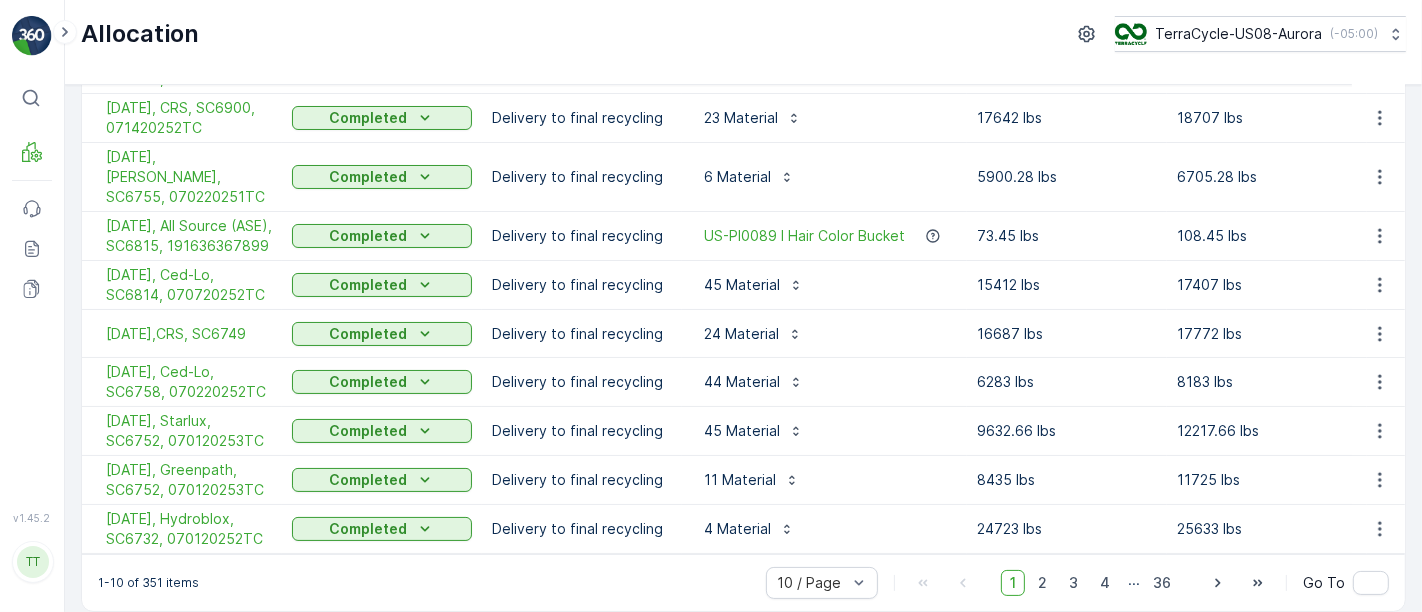 scroll, scrollTop: 197, scrollLeft: 0, axis: vertical 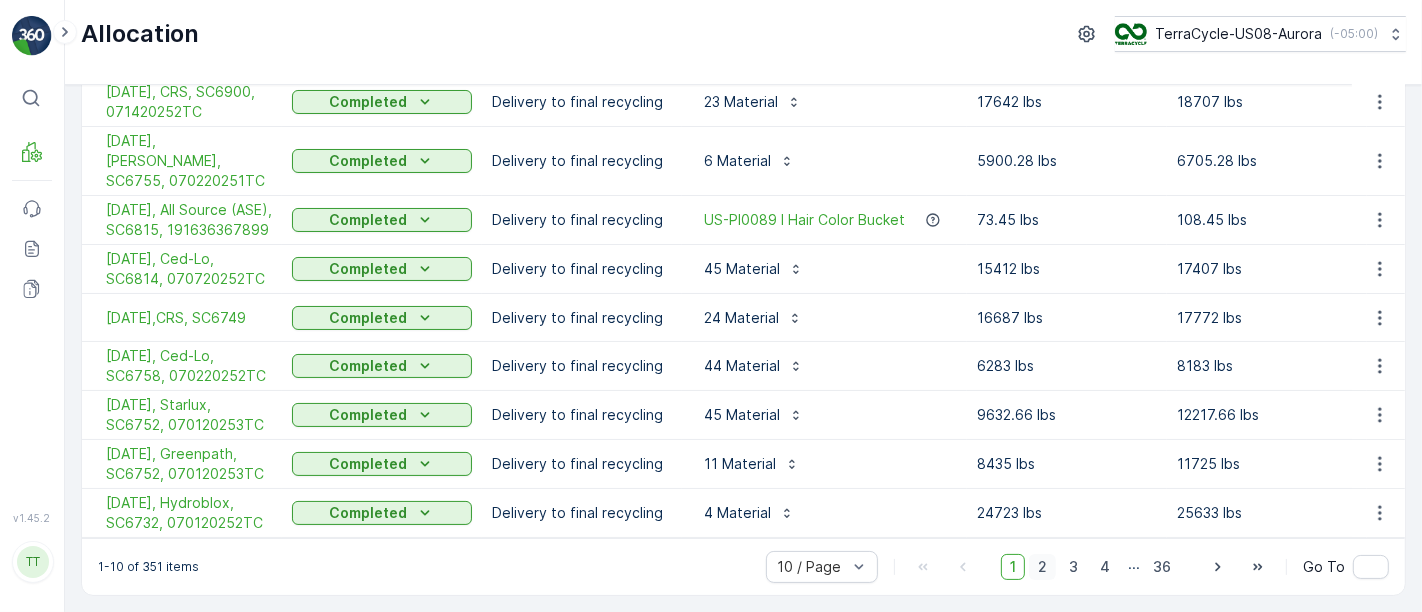 click on "2" at bounding box center [1042, 567] 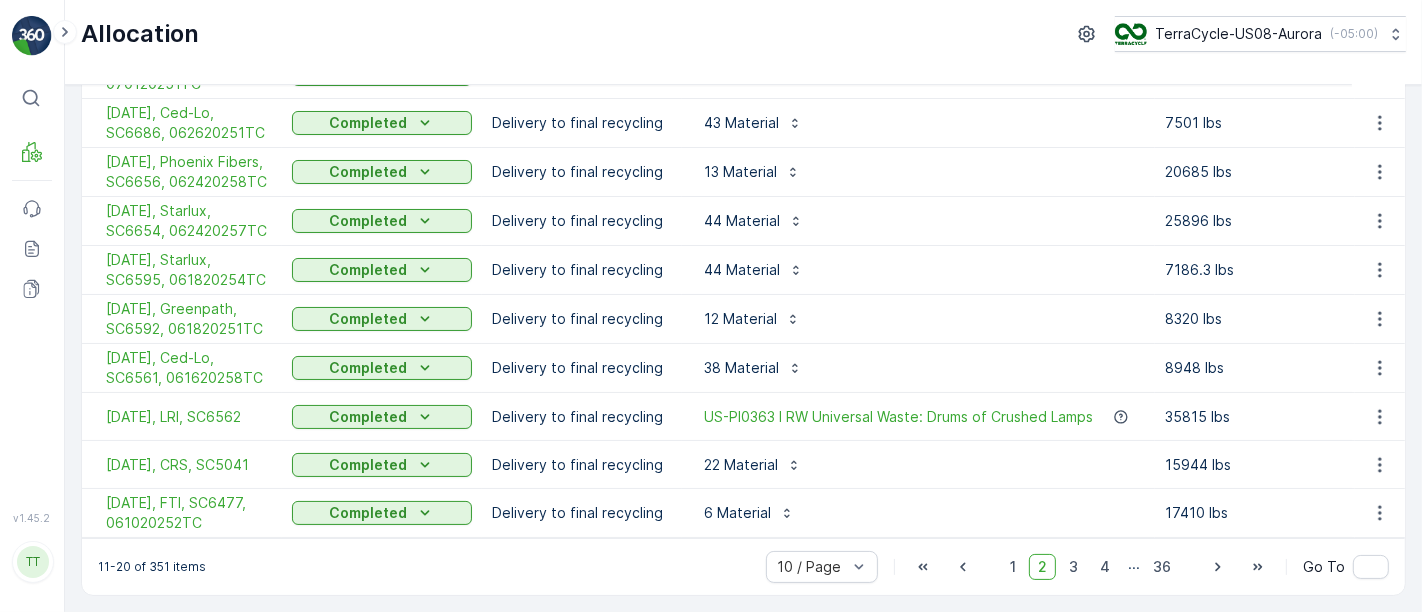scroll, scrollTop: 197, scrollLeft: 0, axis: vertical 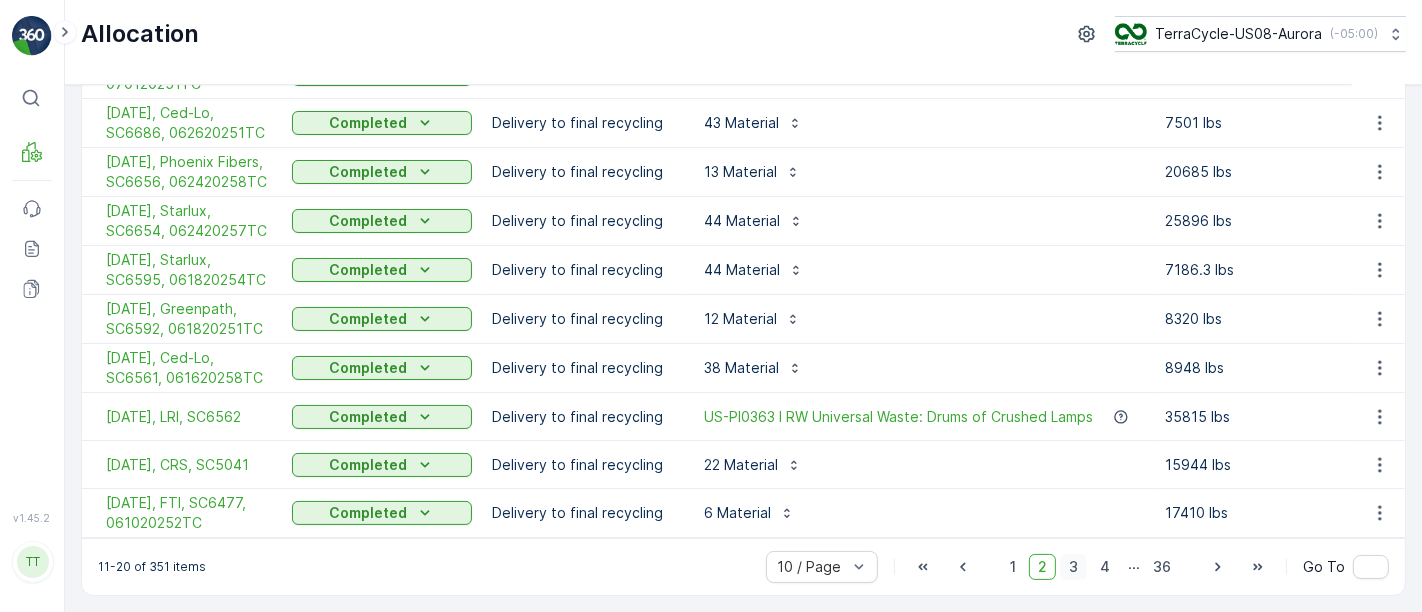 click on "3" at bounding box center (1073, 567) 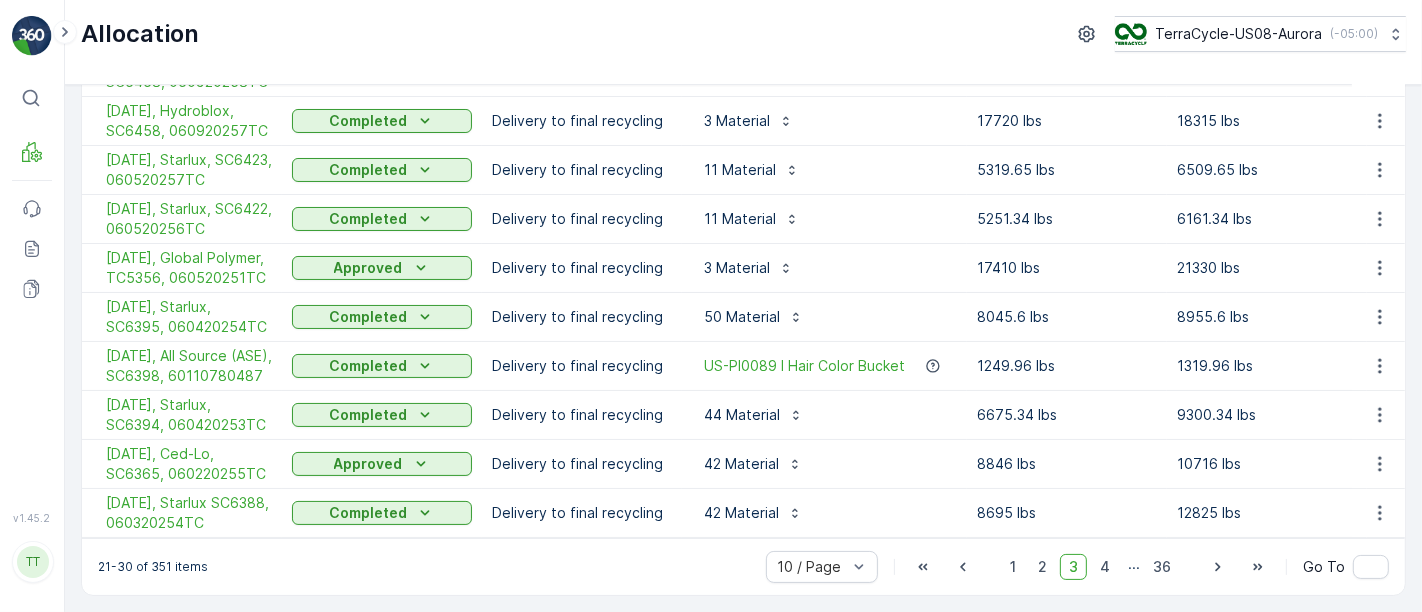 scroll, scrollTop: 222, scrollLeft: 0, axis: vertical 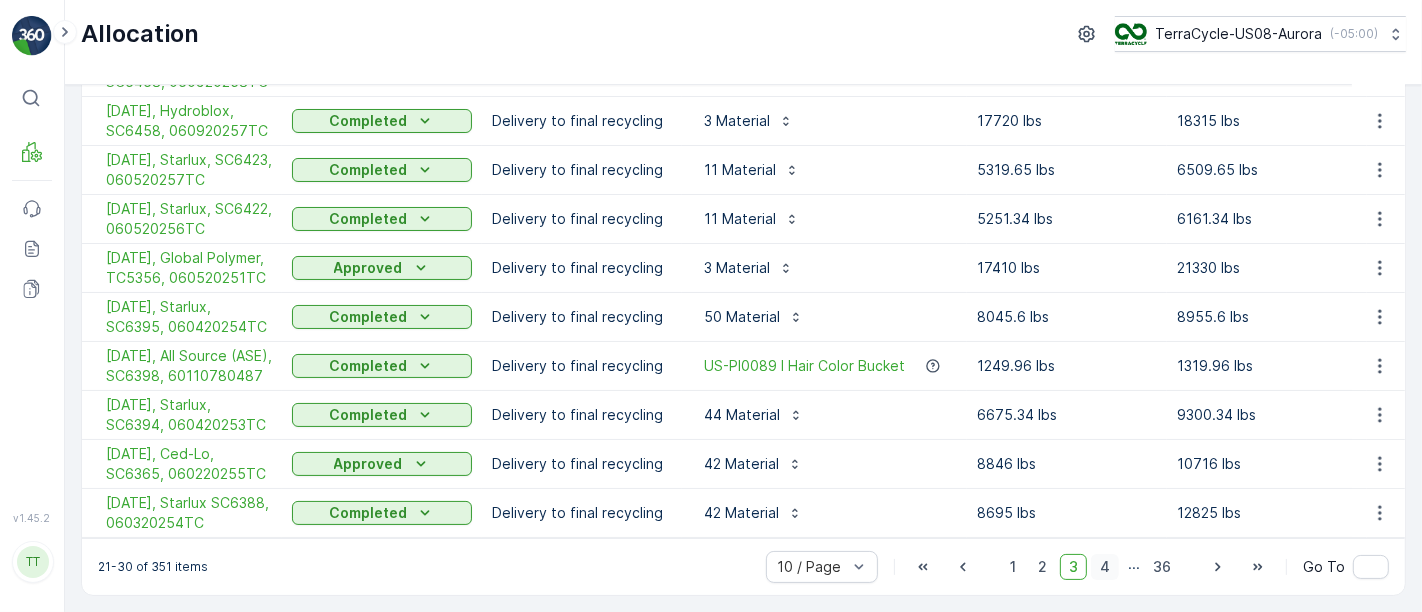 click on "4" at bounding box center (1105, 567) 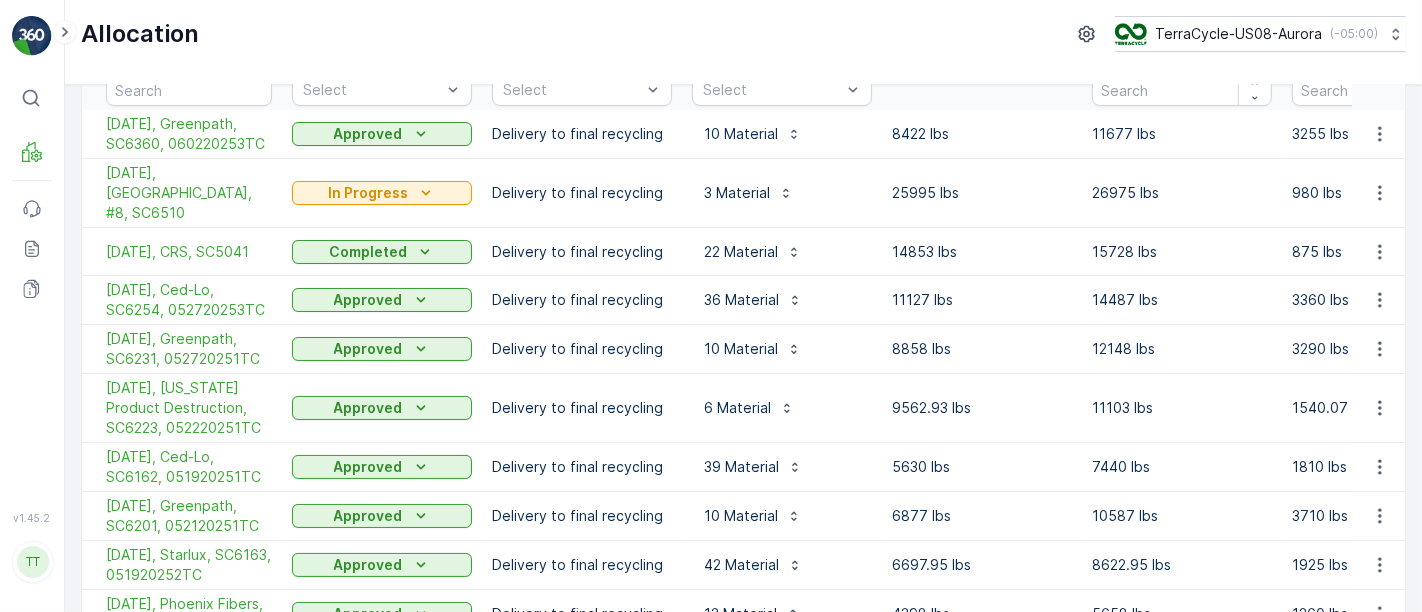 scroll, scrollTop: 40, scrollLeft: 0, axis: vertical 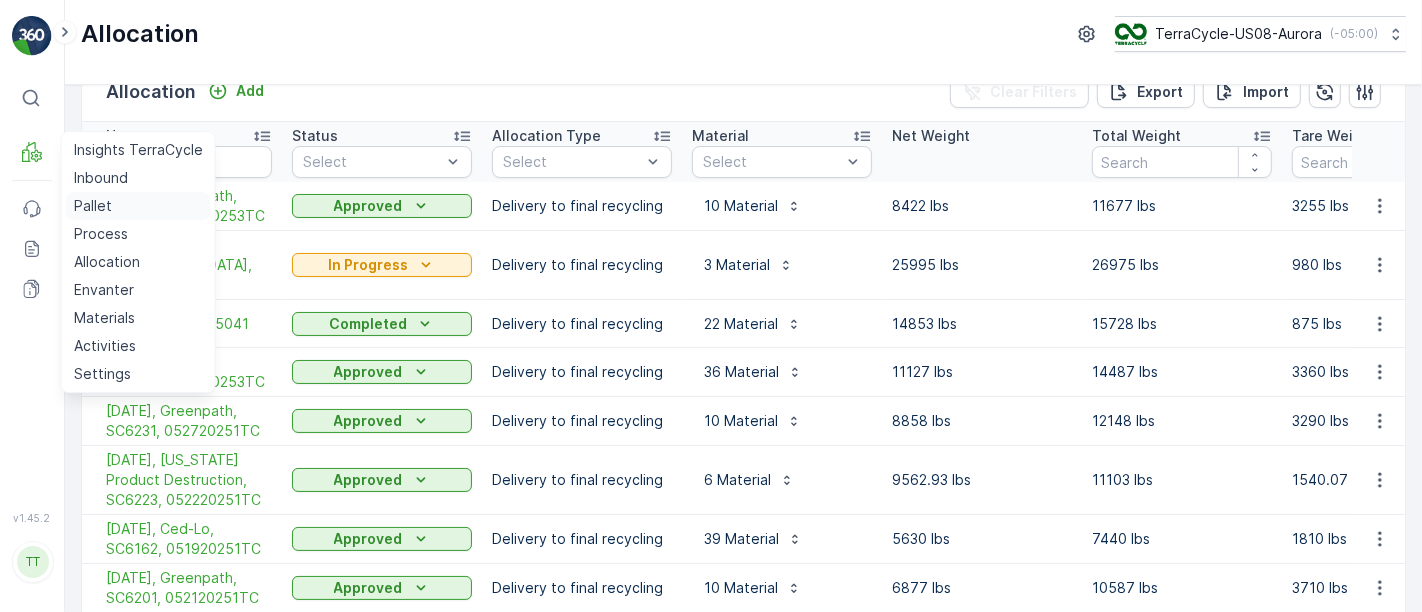 click on "Pallet" at bounding box center [93, 206] 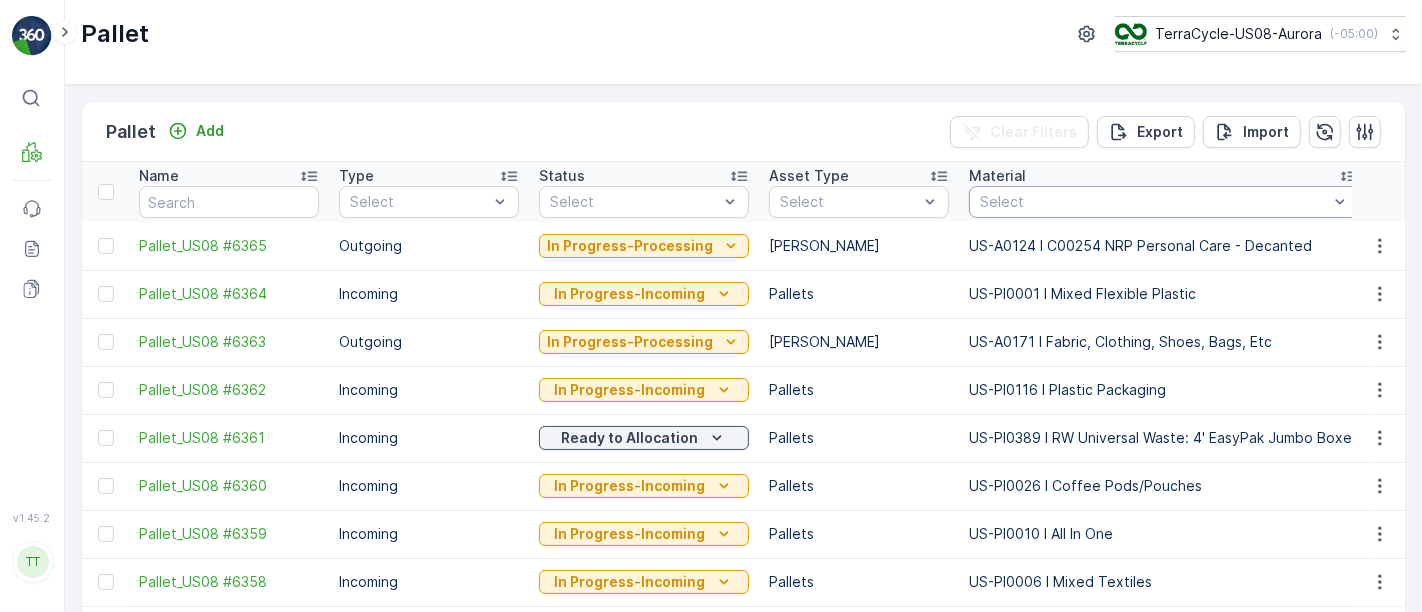 click at bounding box center (1154, 202) 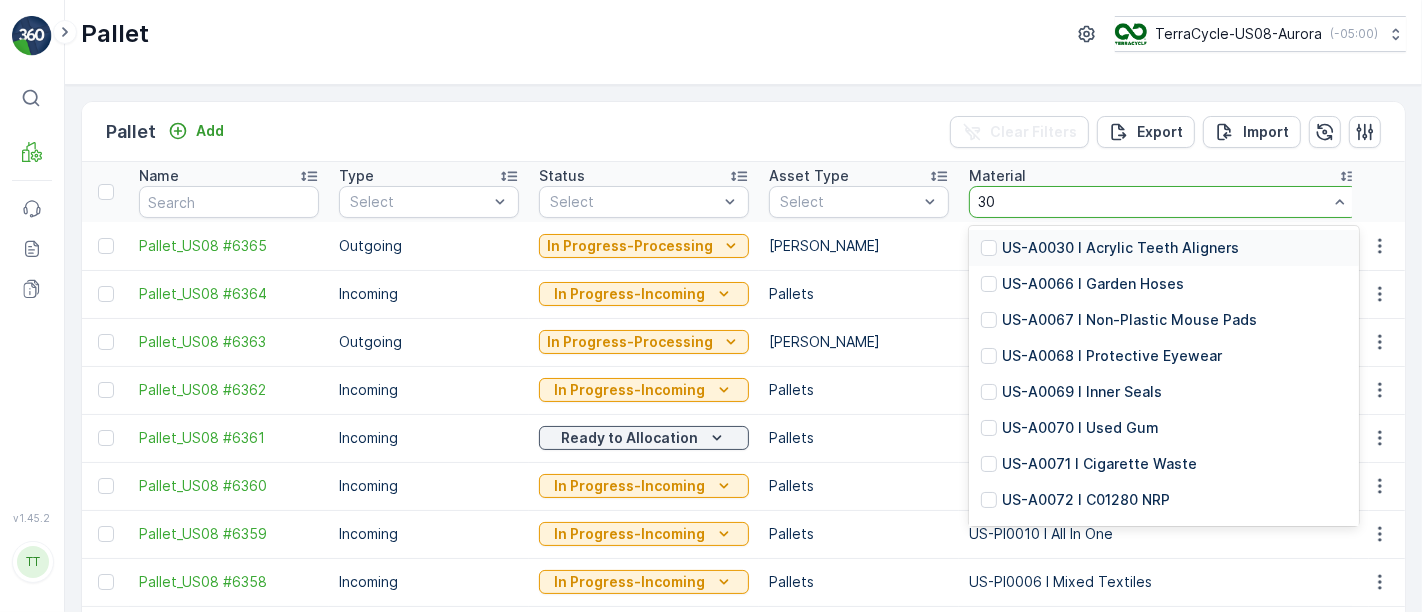 type on "306" 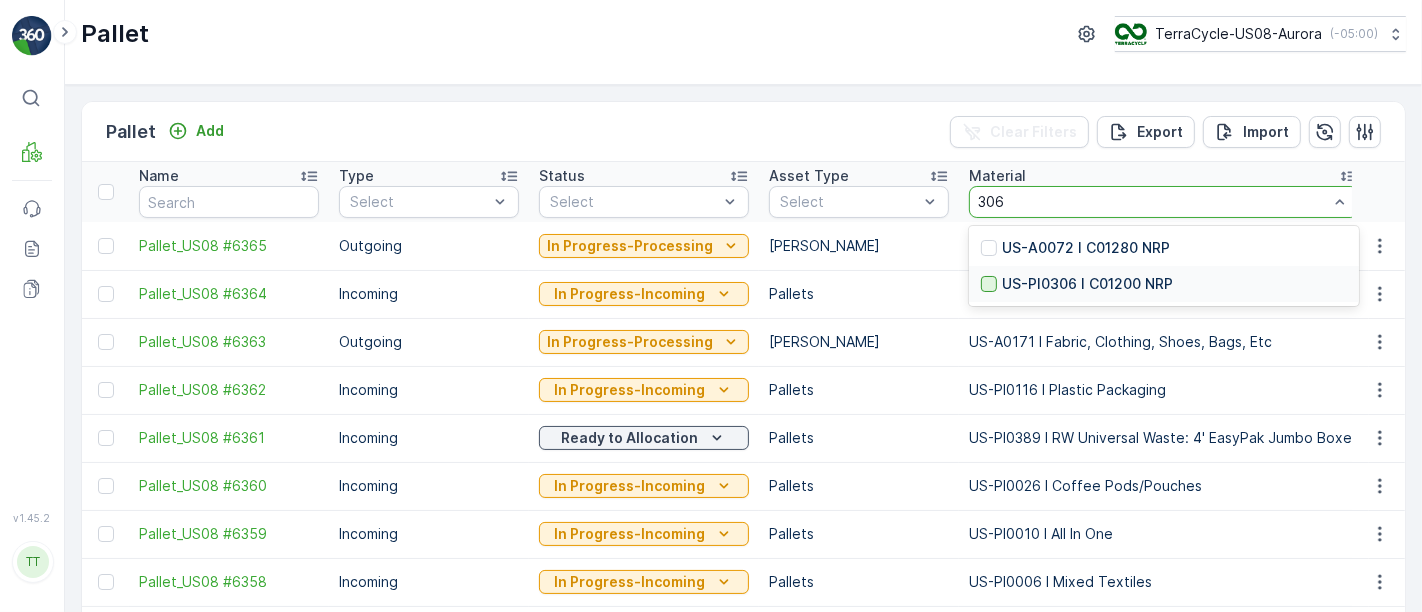 click at bounding box center (989, 284) 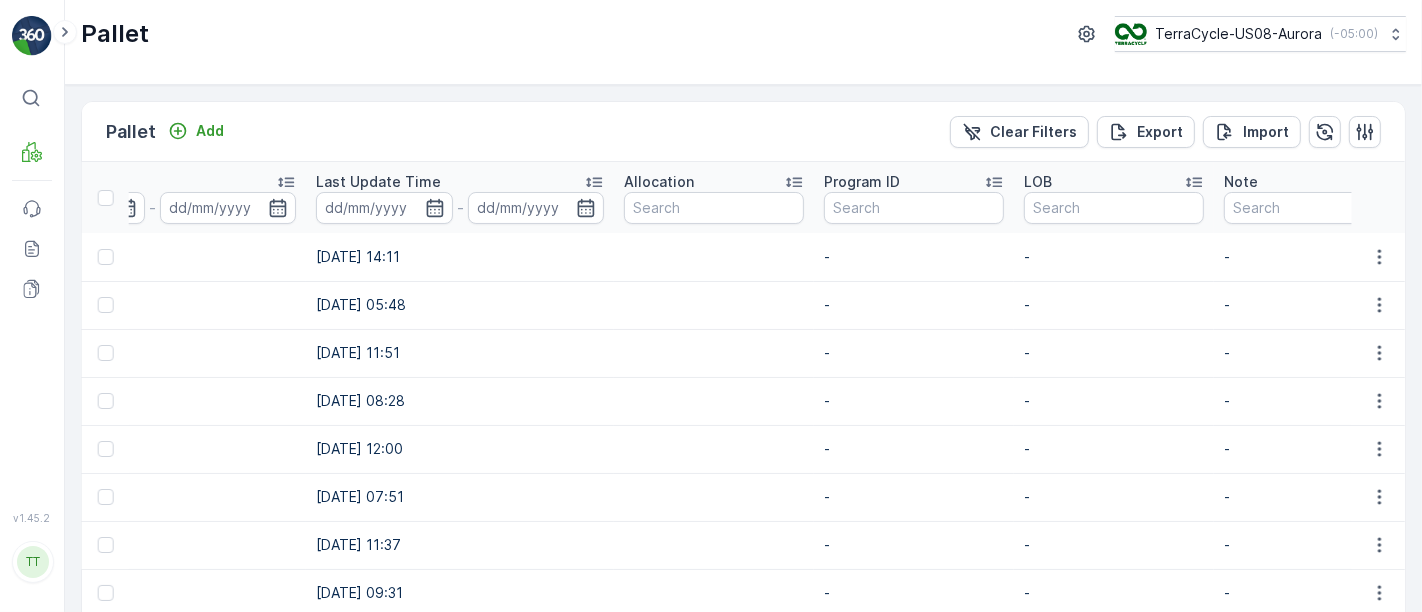 scroll, scrollTop: 0, scrollLeft: 2400, axis: horizontal 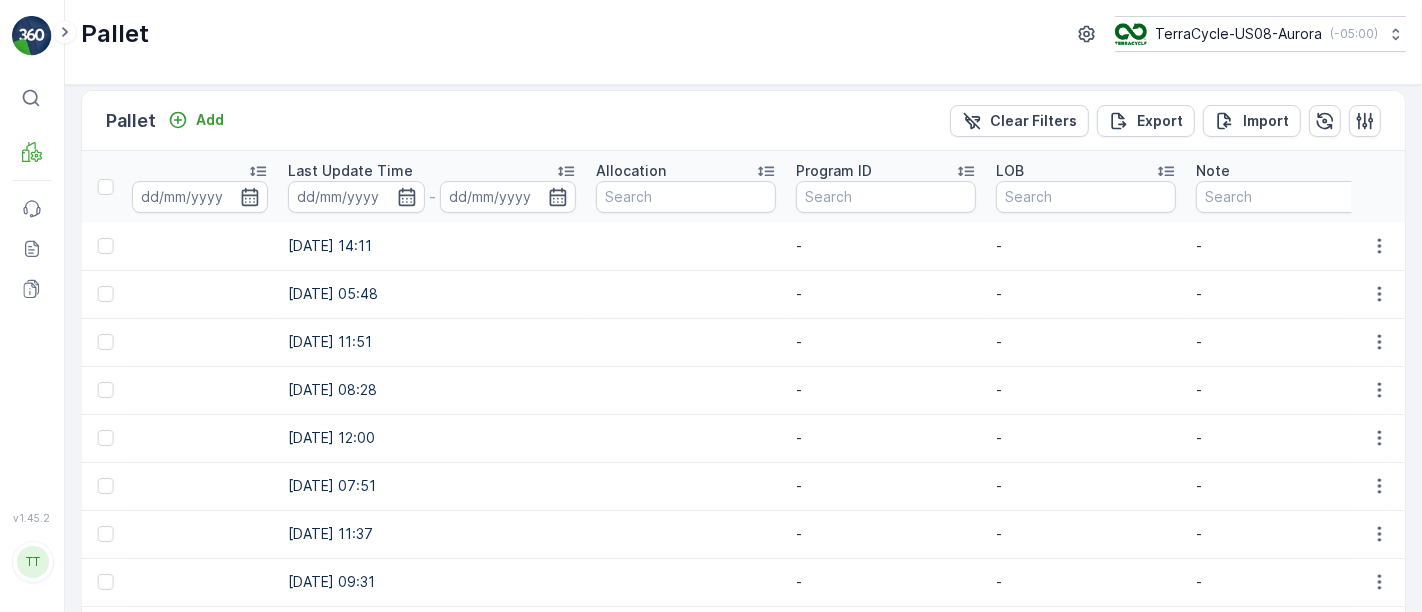 click 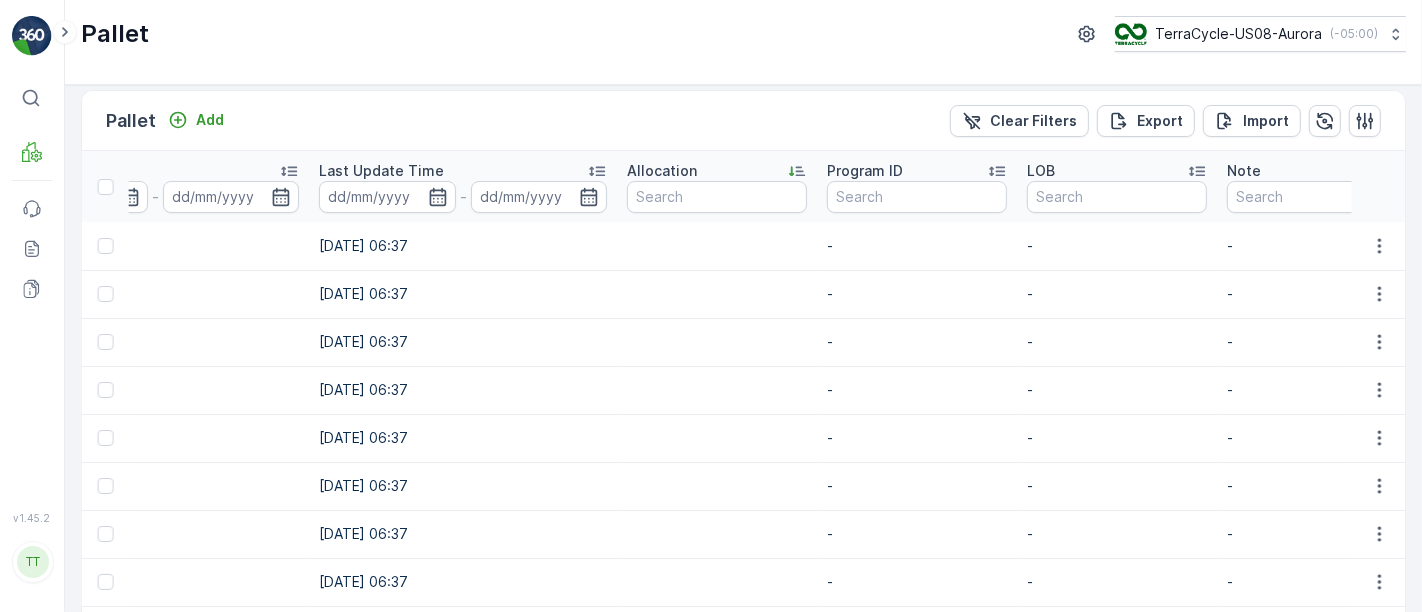 click 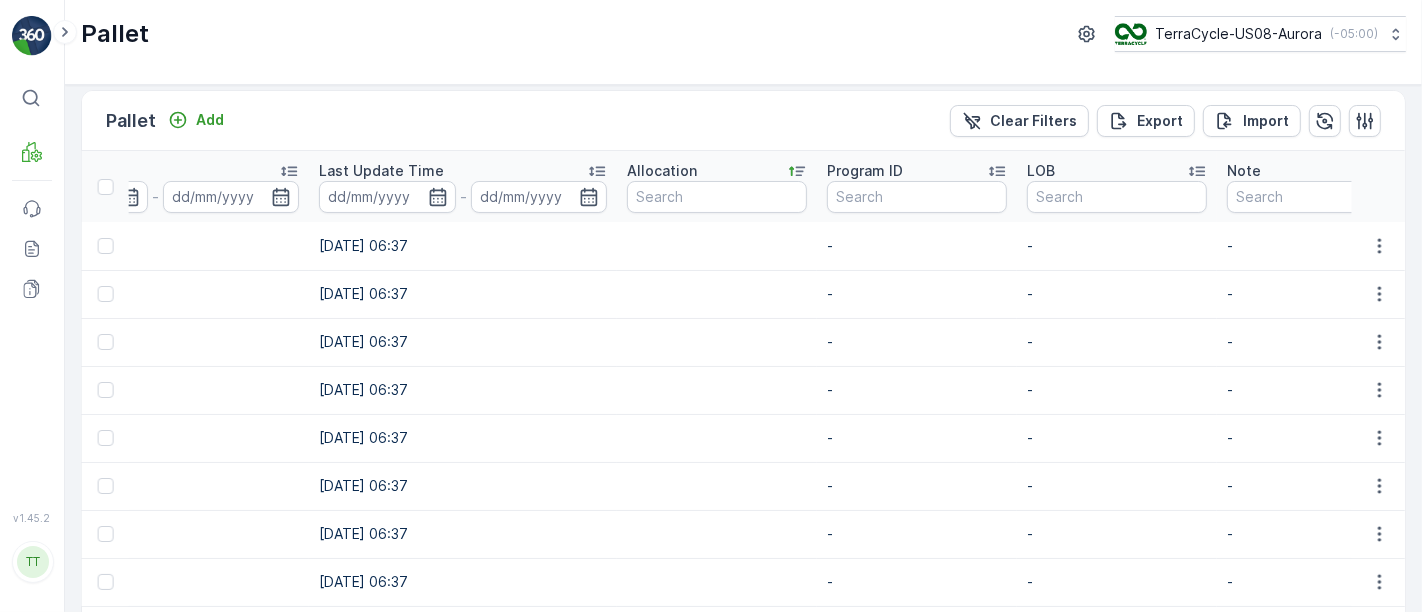 click 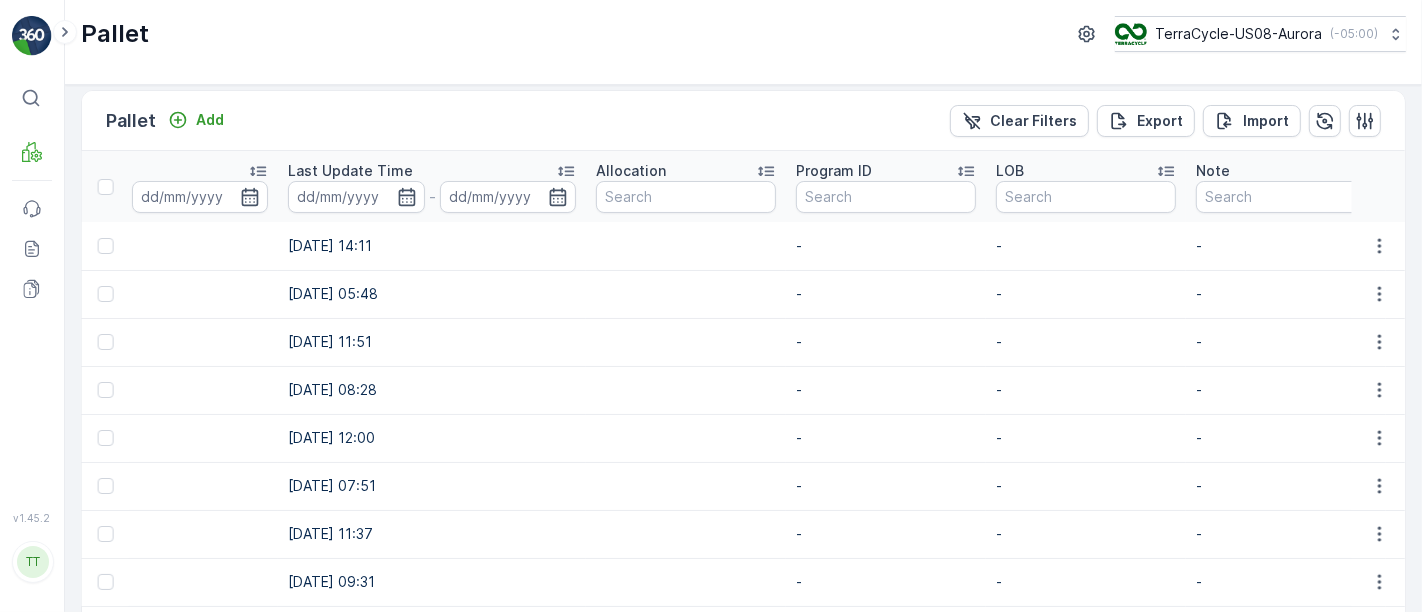 click at bounding box center (686, 294) 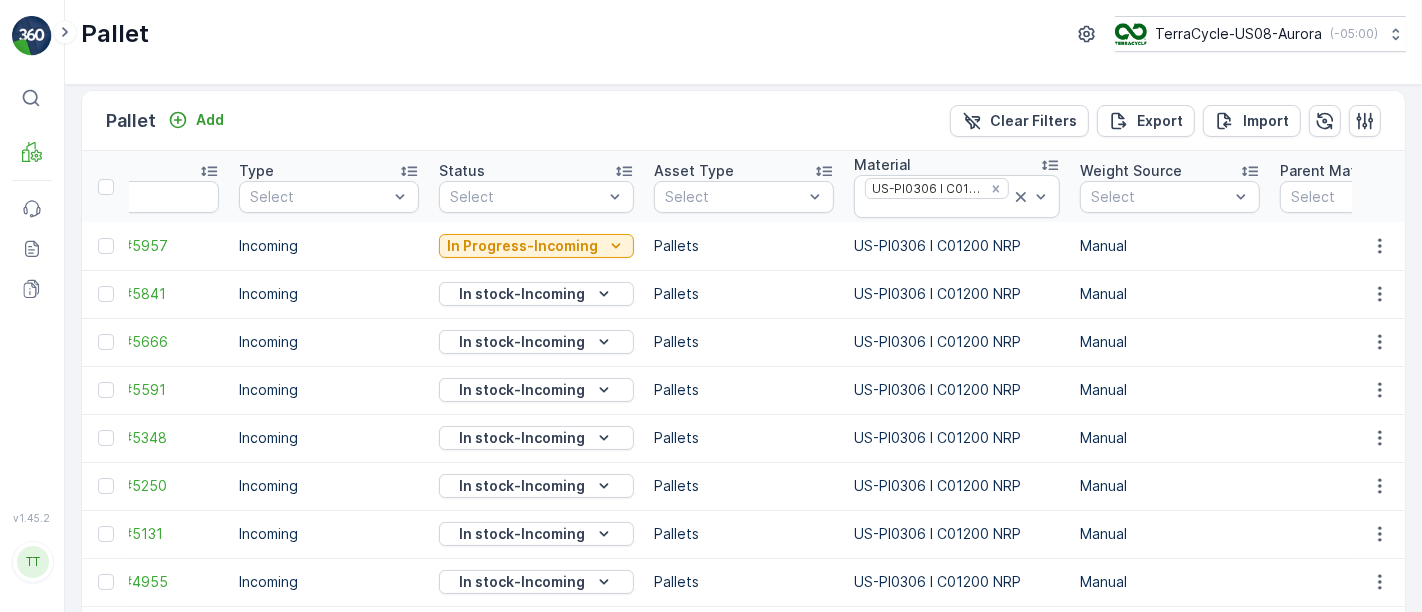scroll, scrollTop: 0, scrollLeft: 88, axis: horizontal 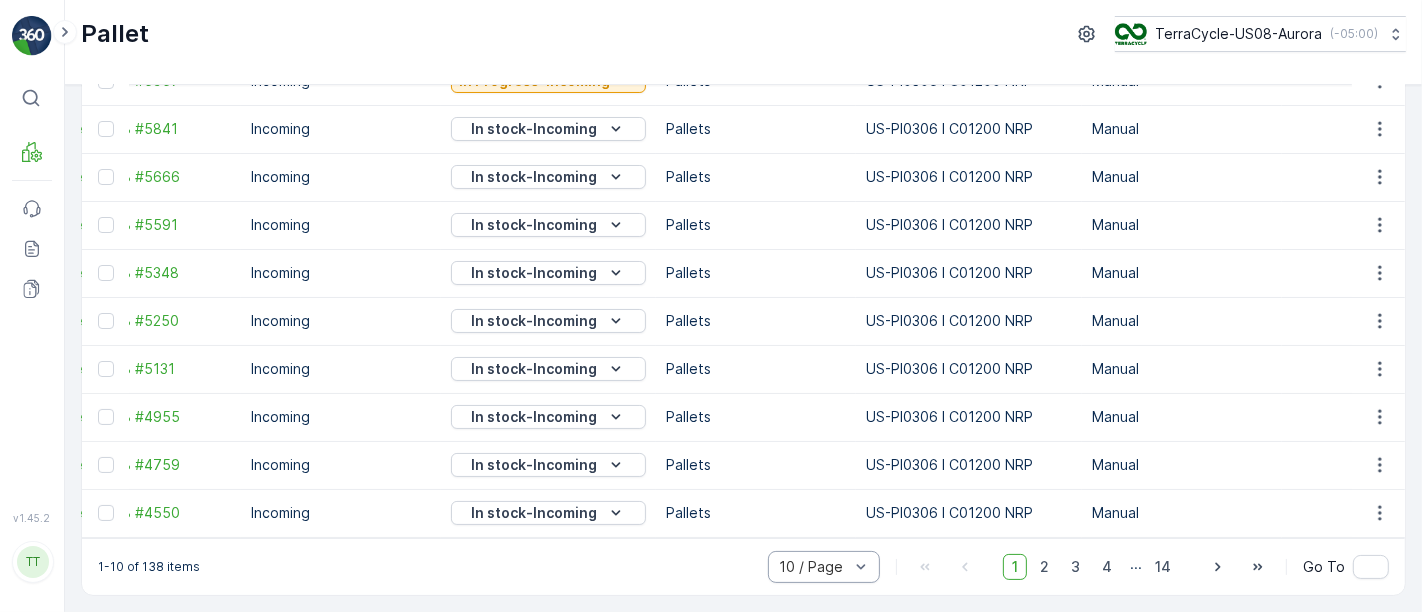 click on "10 / Page" at bounding box center (824, 567) 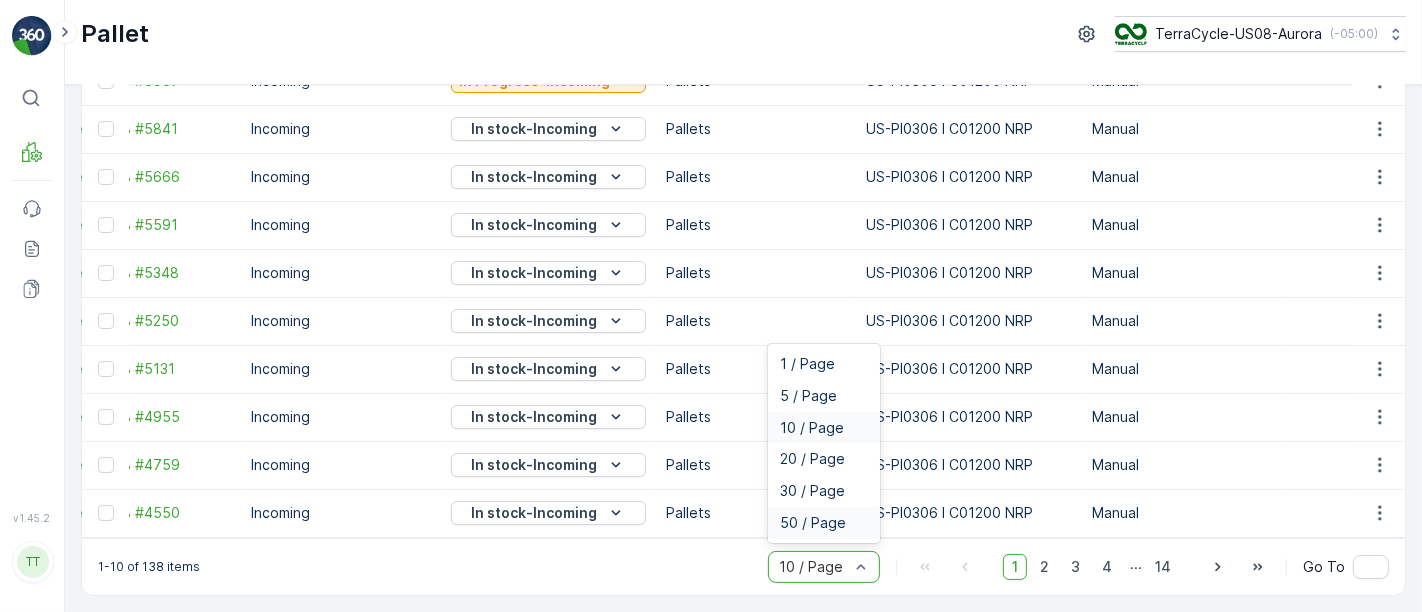 click on "50 / Page" at bounding box center [813, 523] 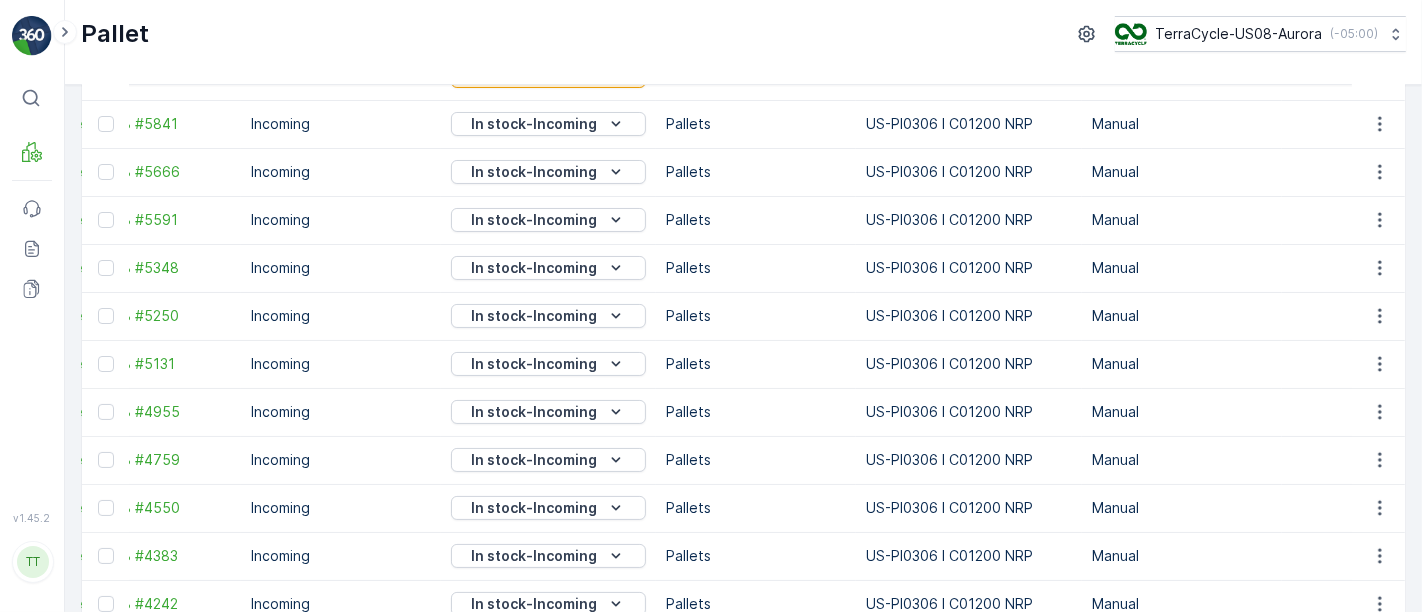 scroll, scrollTop: 0, scrollLeft: 0, axis: both 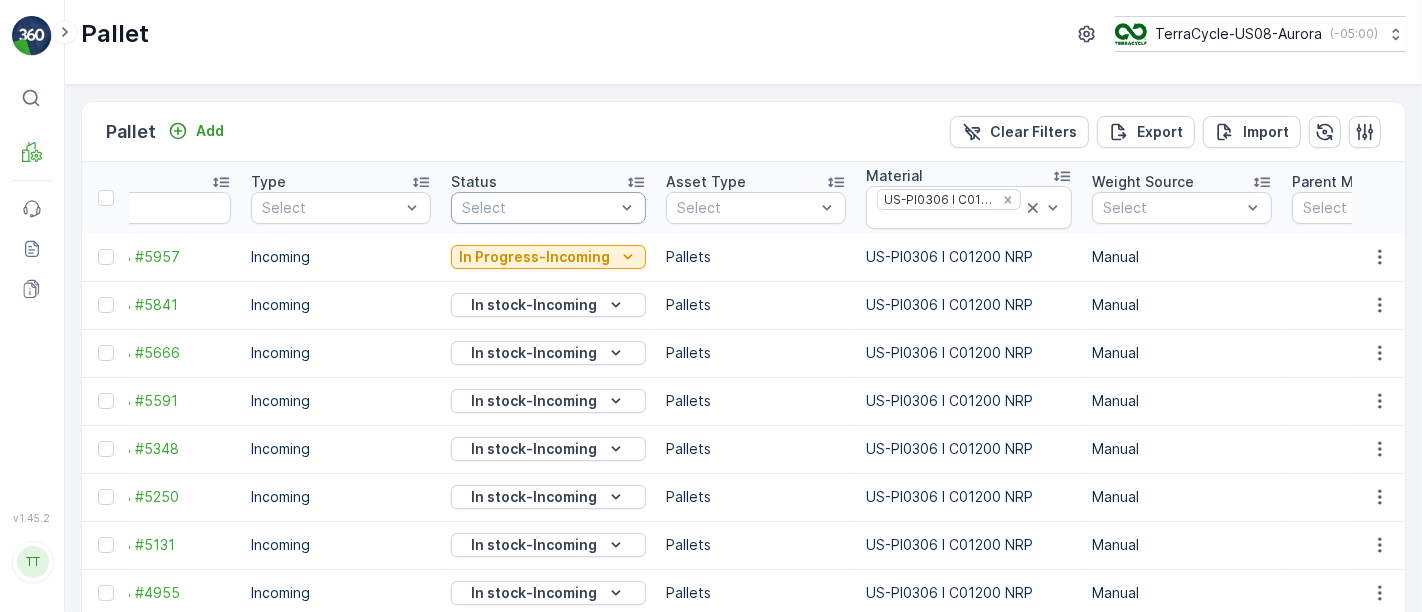 click on "Pallet TerraCycle-US08-Aurora ( -05:00 )" at bounding box center (743, 42) 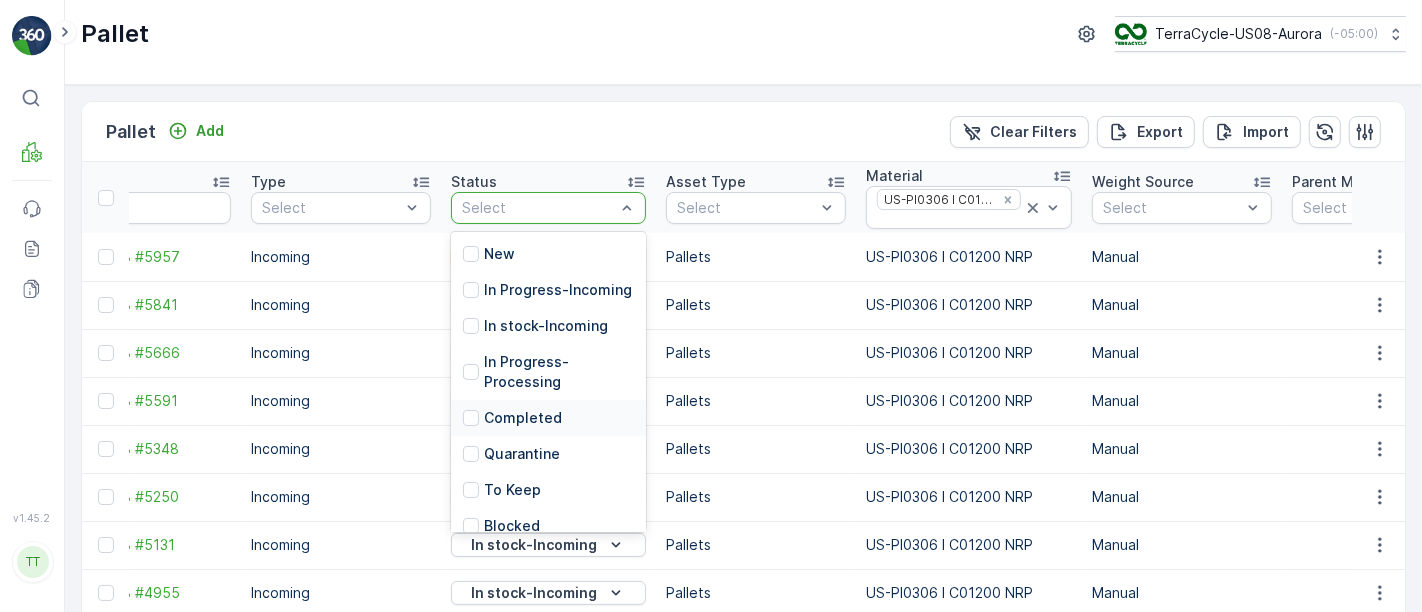click on "Completed" at bounding box center [523, 418] 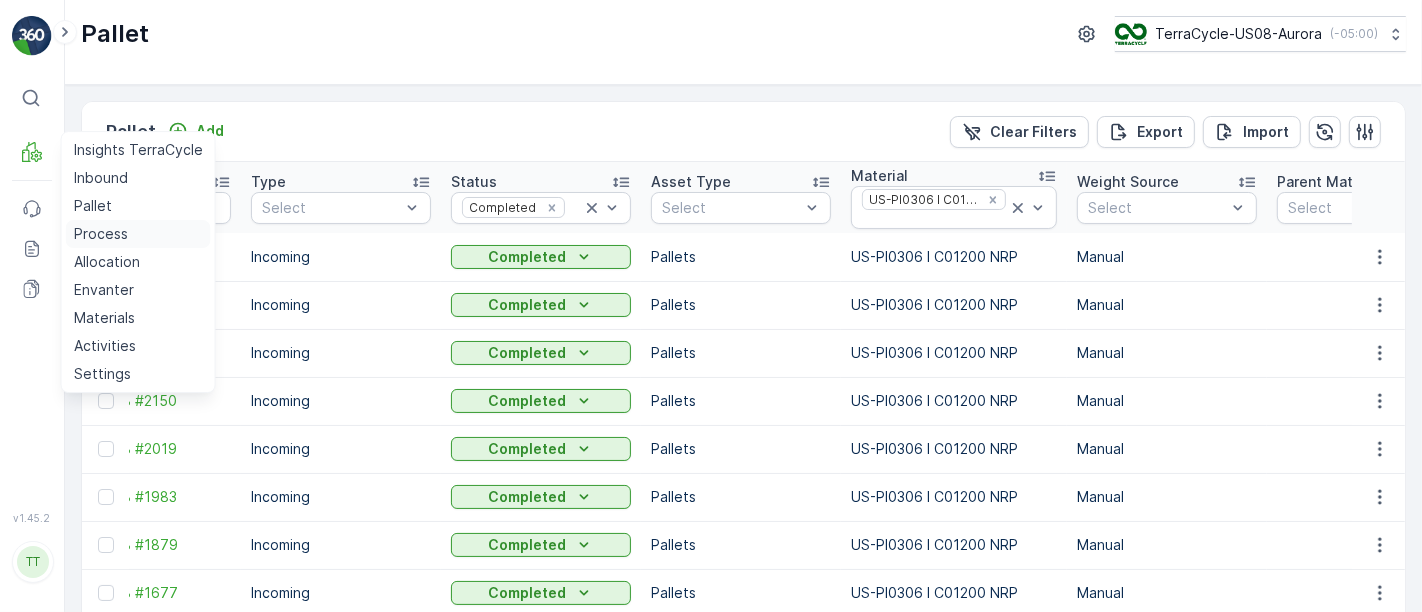 click on "Process" at bounding box center [101, 234] 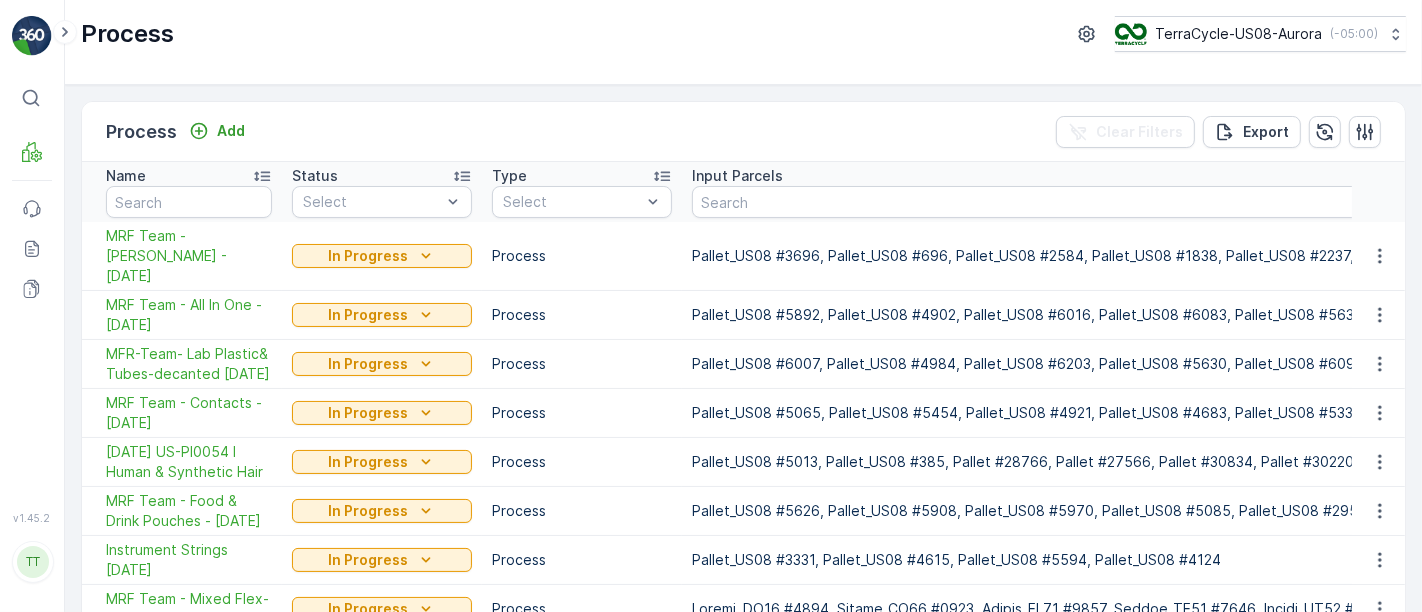 click on "Pallet_US08 #6007, Pallet_US08 #4984, Pallet_US08 #6203, Pallet_US08 #5630, Pallet_US08 #6090, Pallet_US08 #5275, Pallet_US08 #3892, Pallet_US08 #5323, Pallet_US08 #5459, Pallet_US08 #5941, Pallet_US08 #5168, Pallet_US08 #2062, Pallet_US08 #4831, Pallet_US08 #5783" at bounding box center [6116, 364] 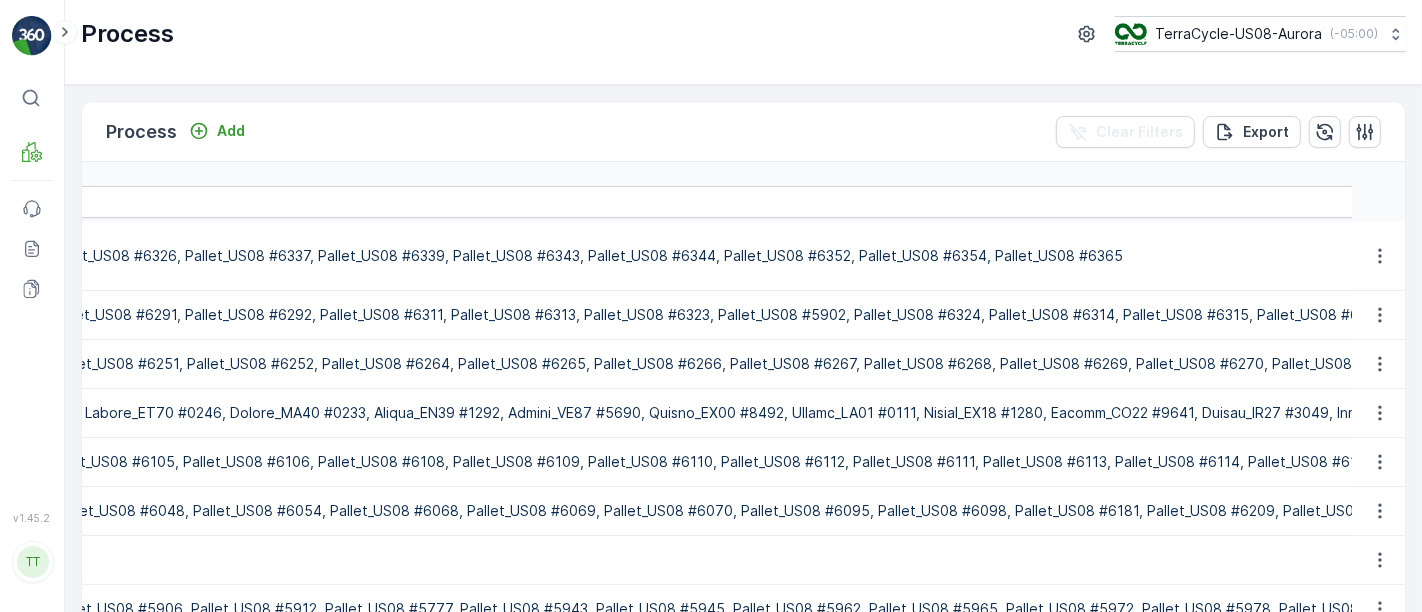 scroll, scrollTop: 0, scrollLeft: 12155, axis: horizontal 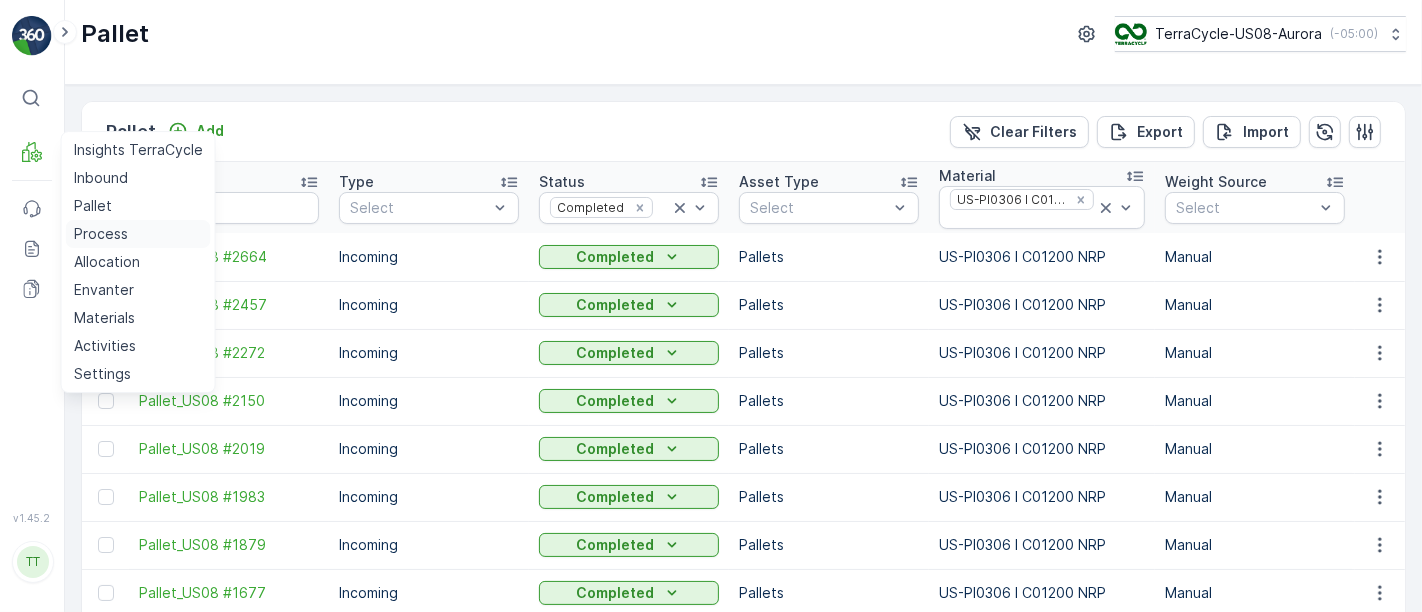 click on "Process" at bounding box center (101, 234) 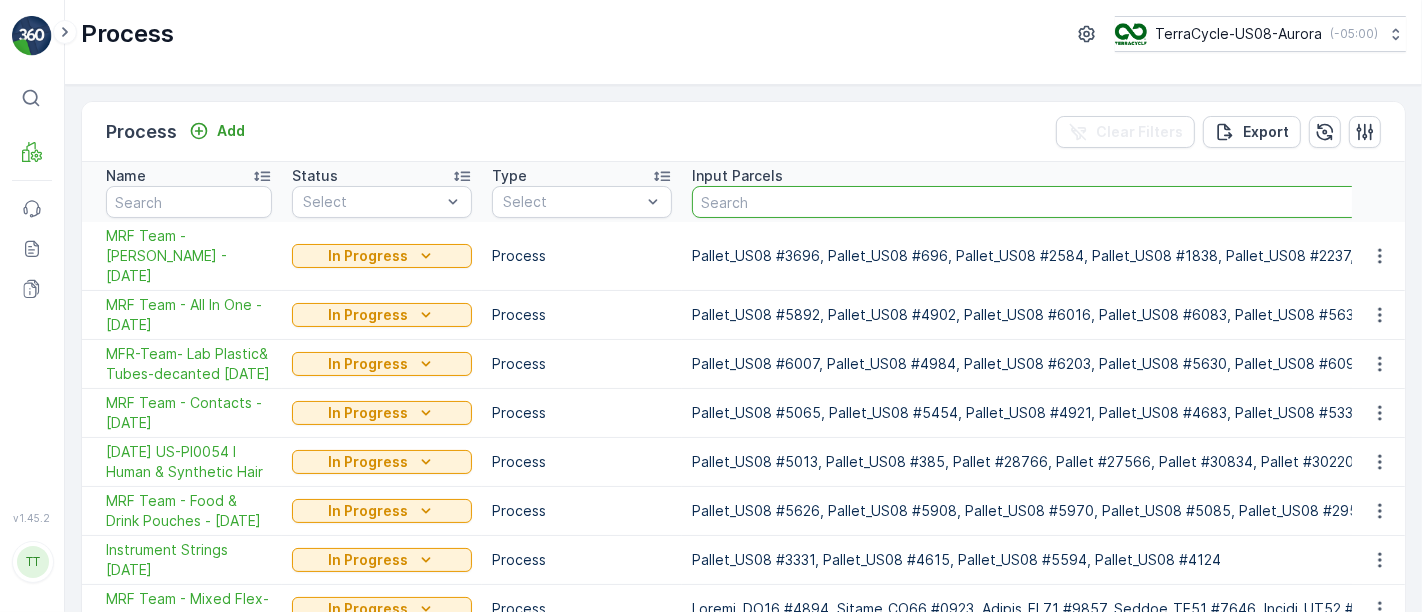 click at bounding box center [6116, 202] 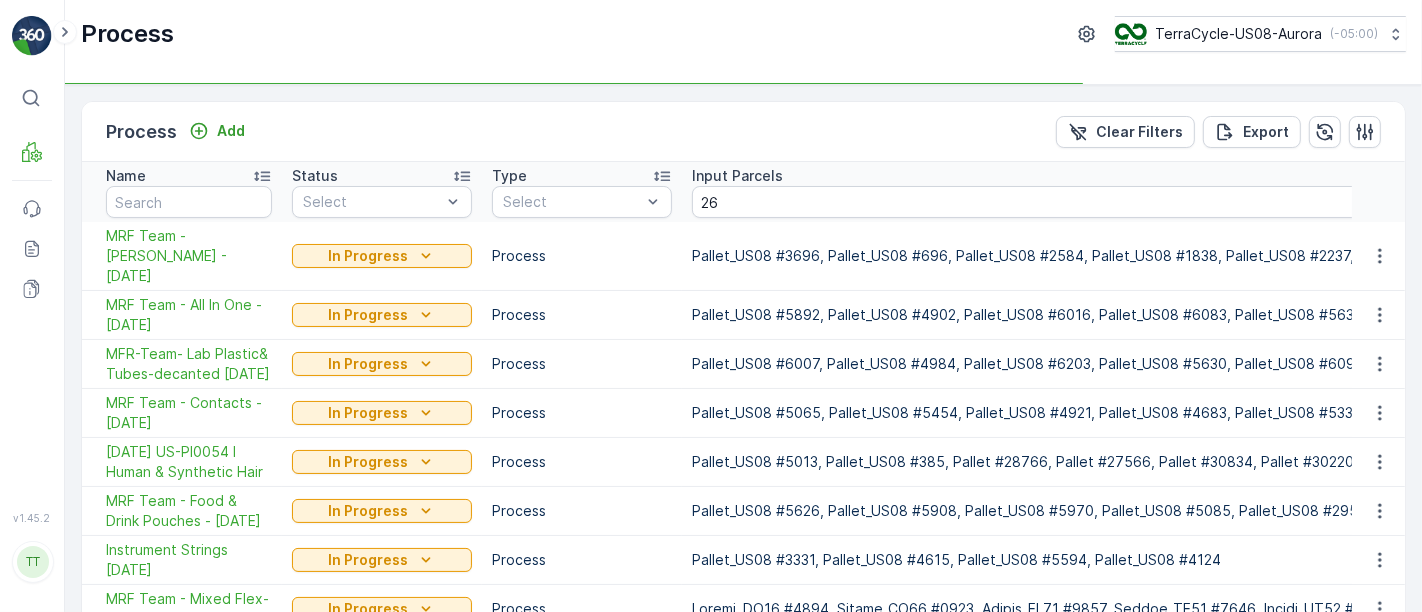 type on "2" 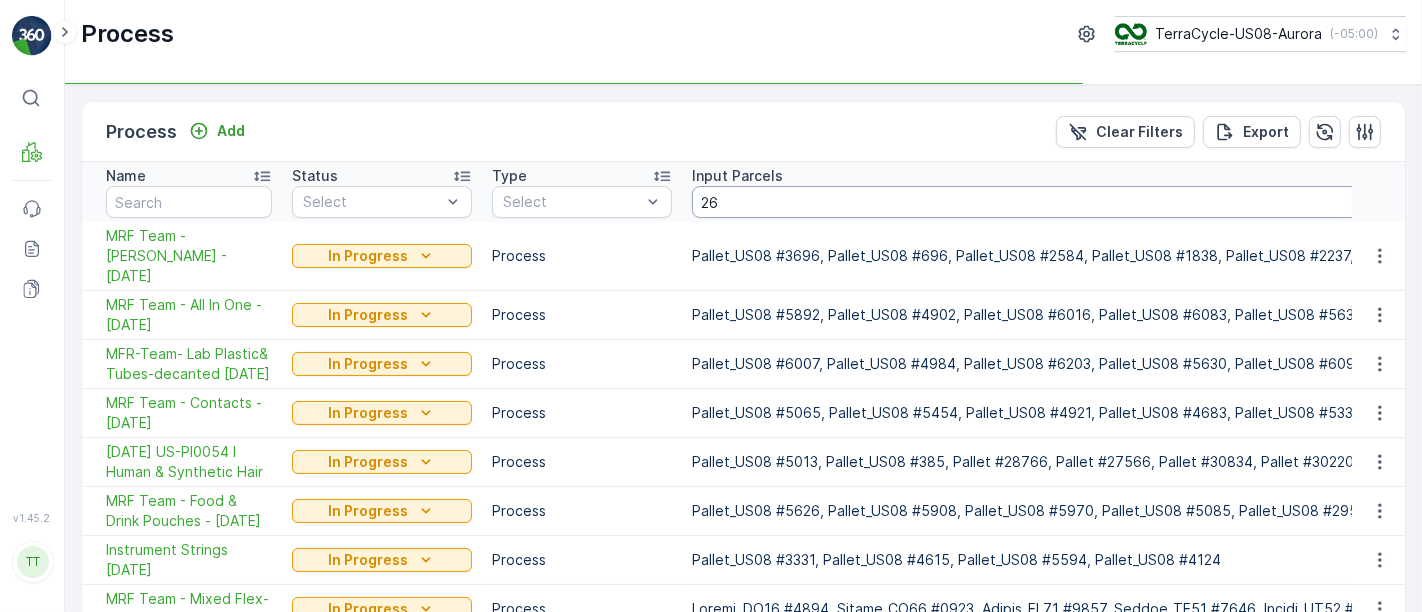 click on "26" at bounding box center (6116, 202) 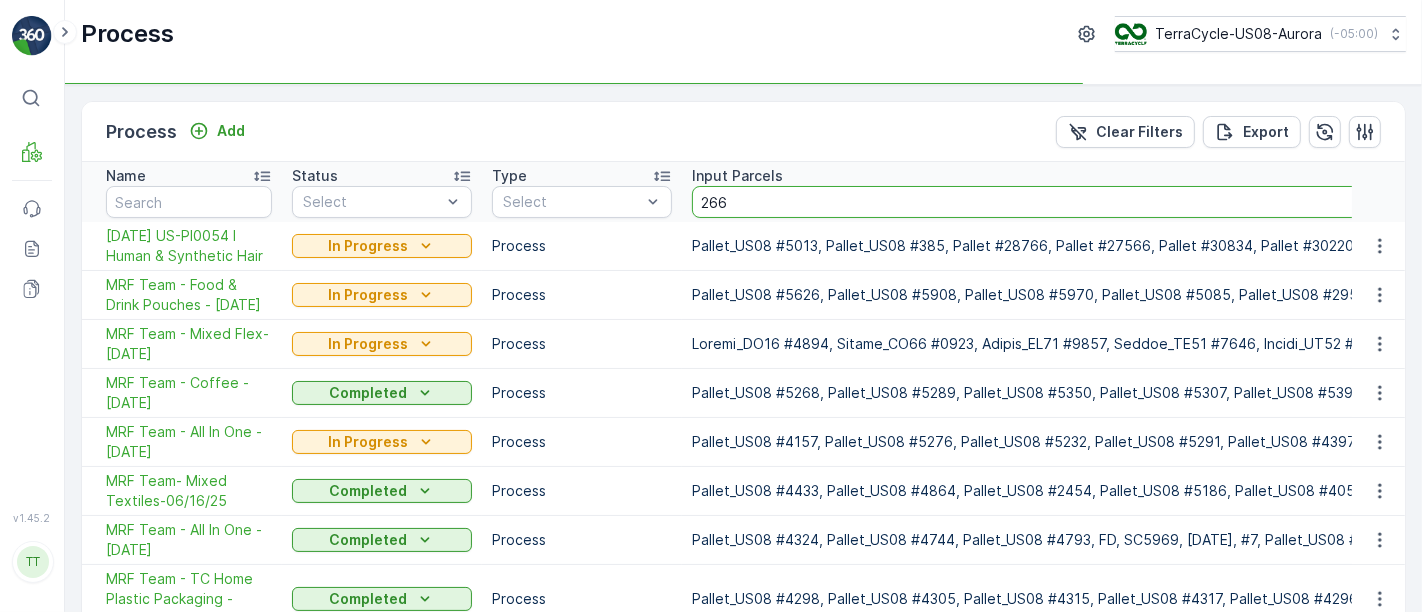 click on "266" at bounding box center (7443, 202) 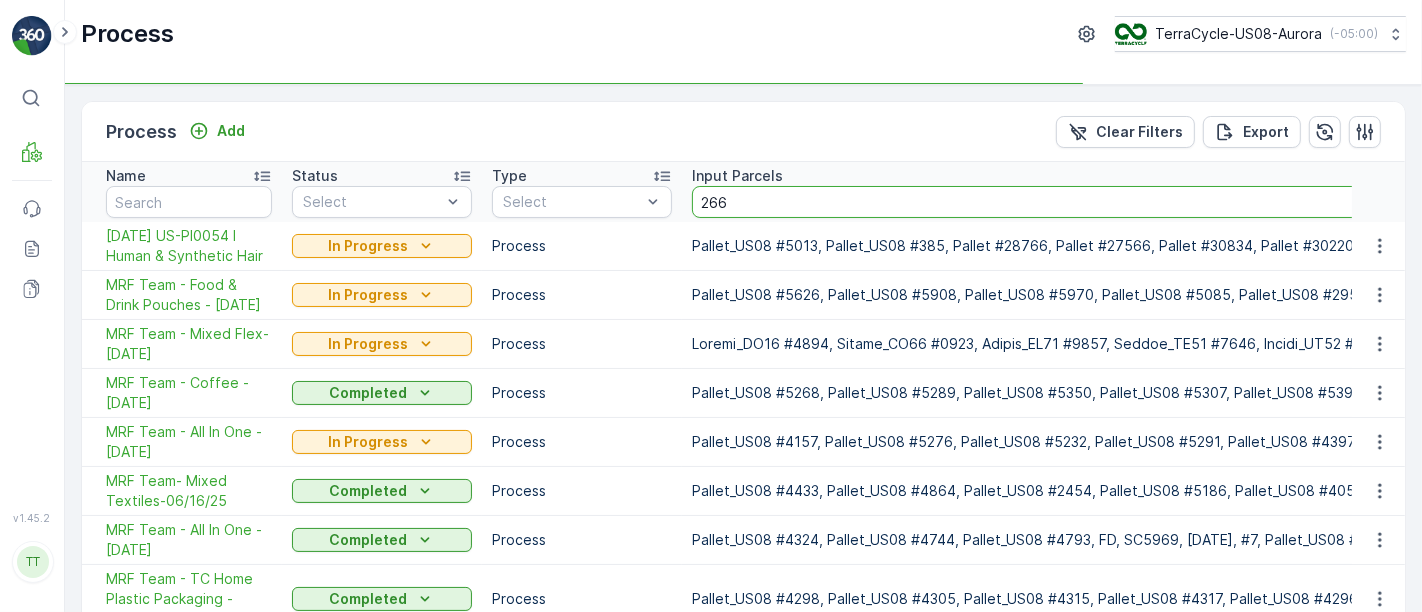 type on "2664" 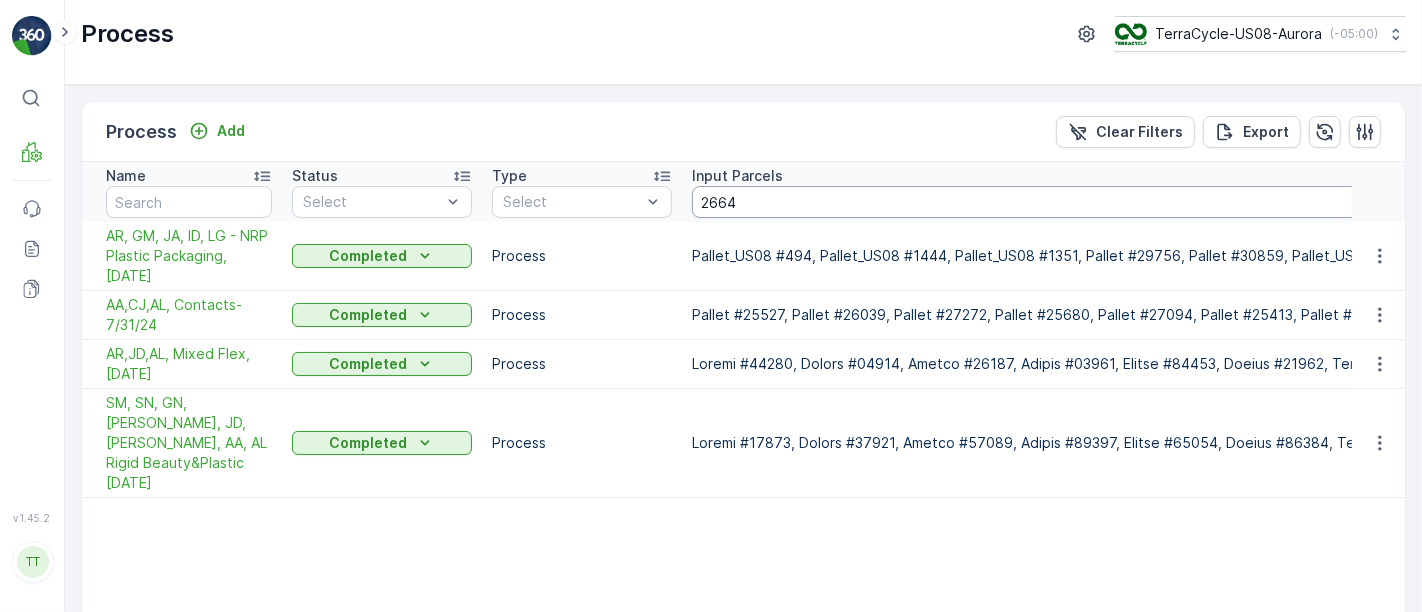click on "2664" at bounding box center (7492, 202) 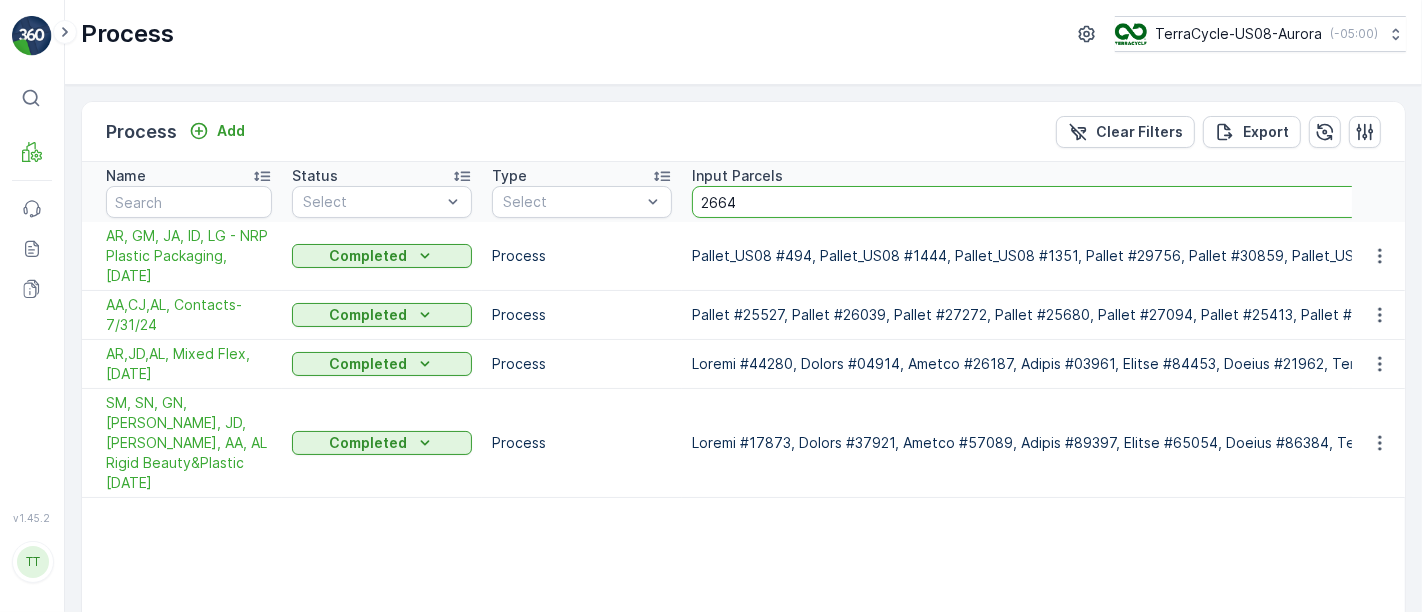 type on "#2664" 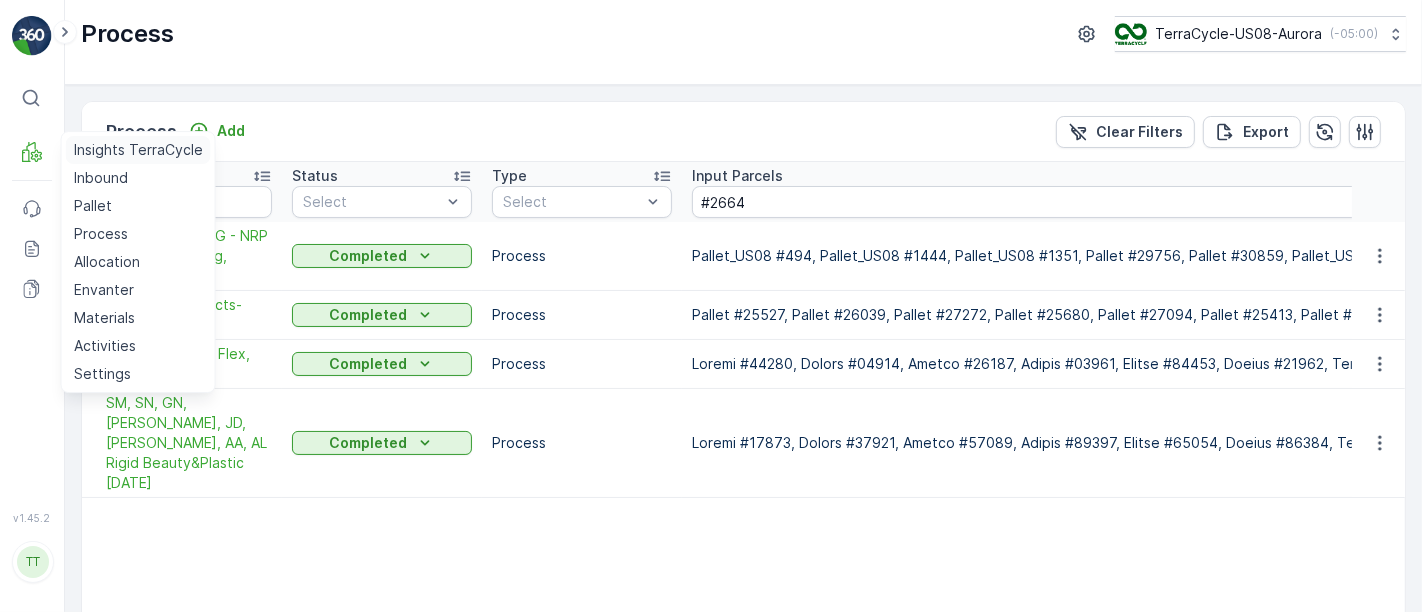click on "Insights TerraCycle" at bounding box center (138, 150) 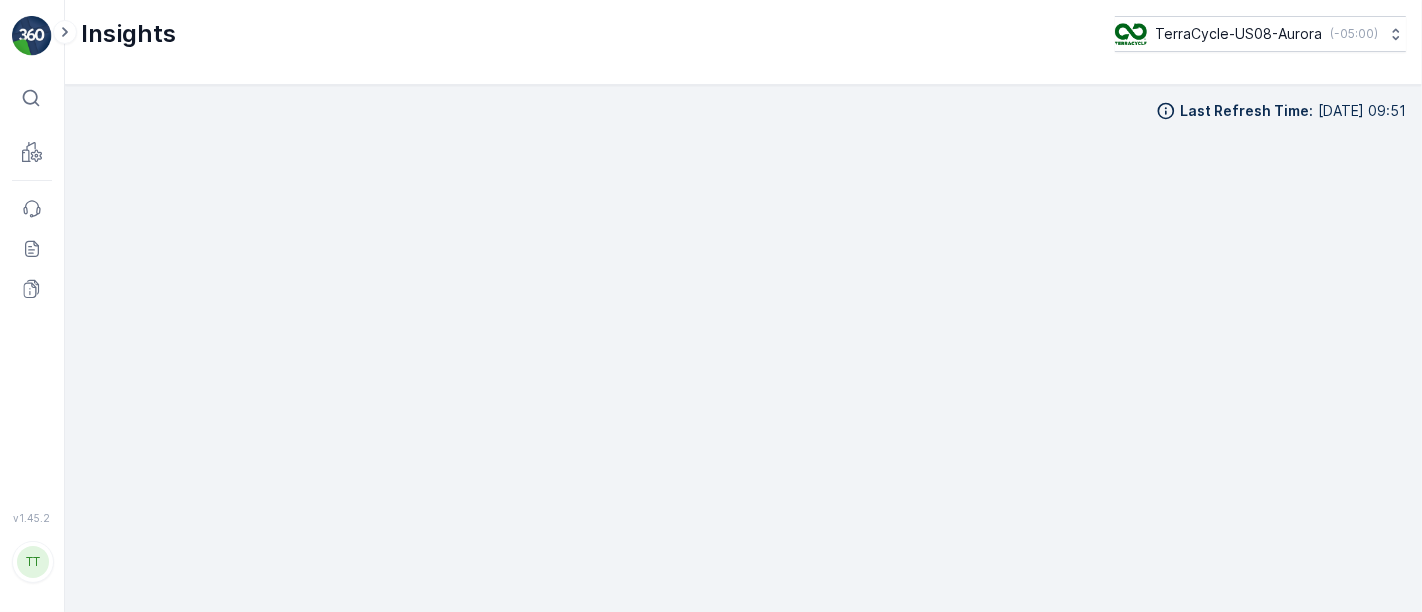 scroll, scrollTop: 17, scrollLeft: 0, axis: vertical 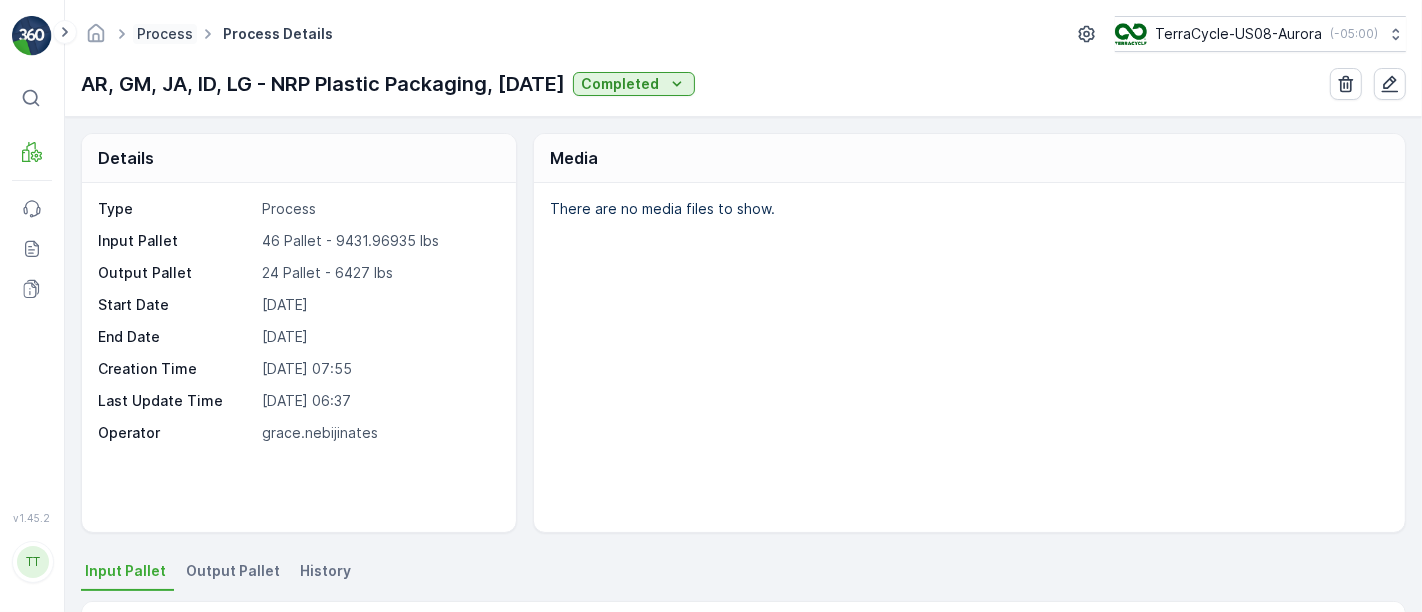 click on "Process" at bounding box center (165, 33) 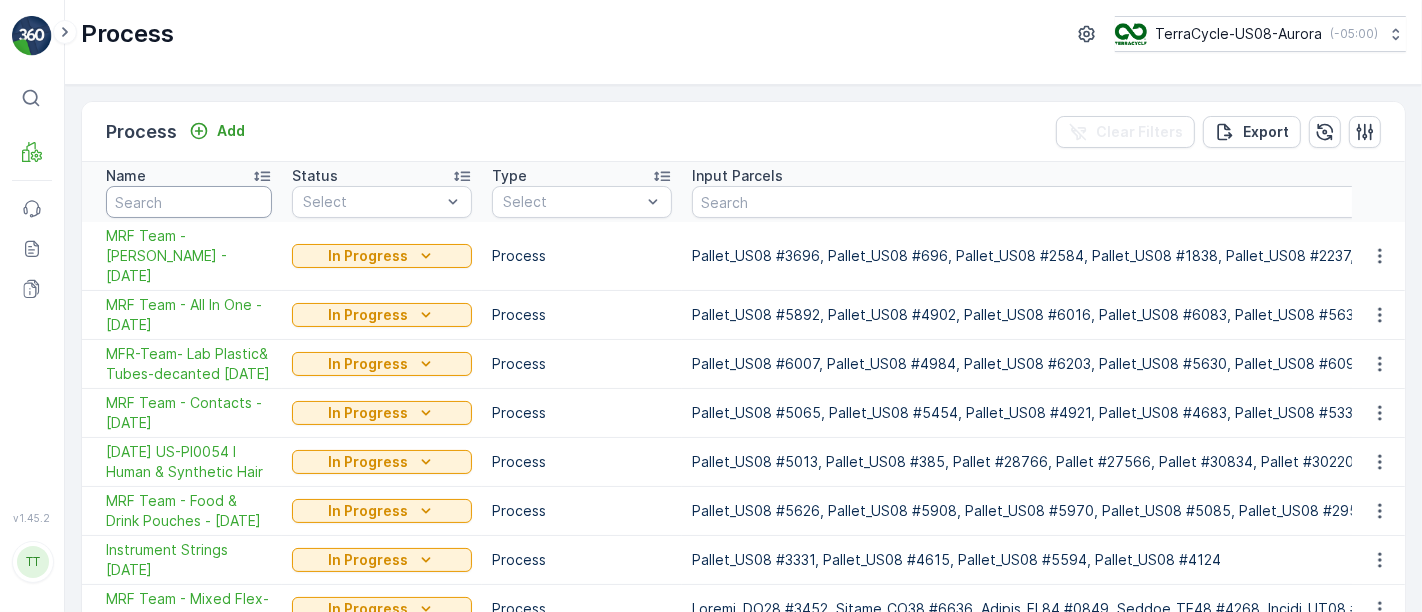 click at bounding box center (189, 202) 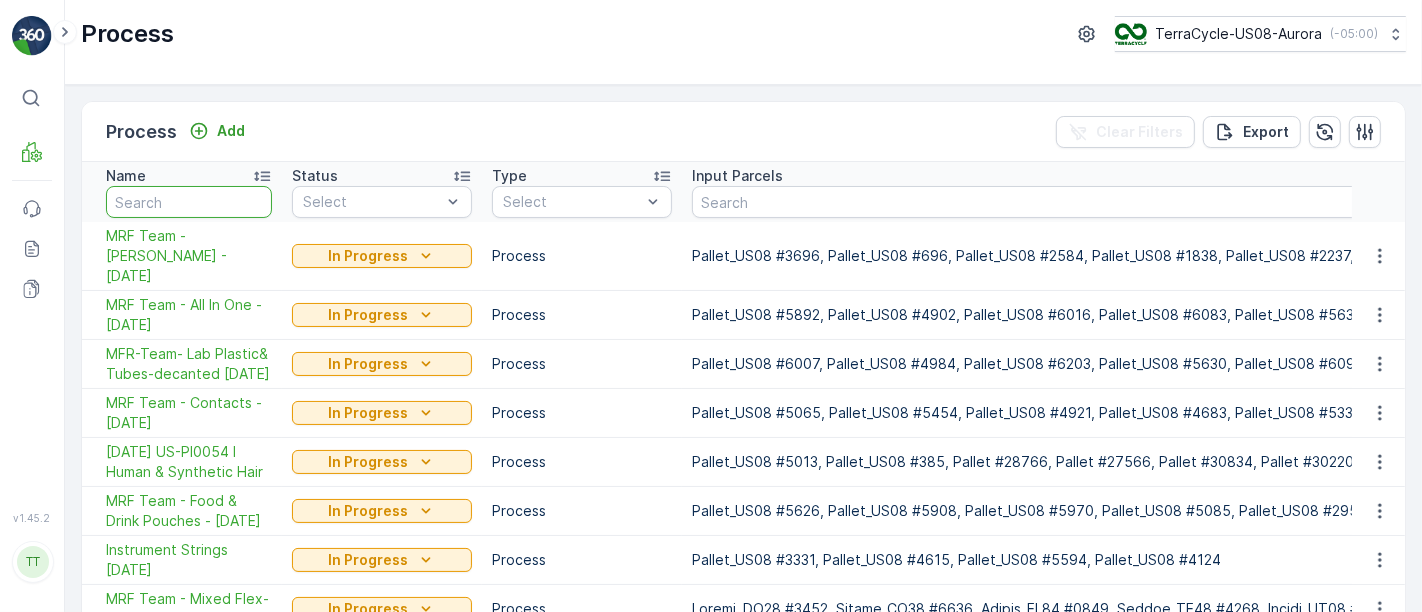 paste on "AR, GM, JA, ID, LG - NRP Plastic Packaging, 3/24/25" 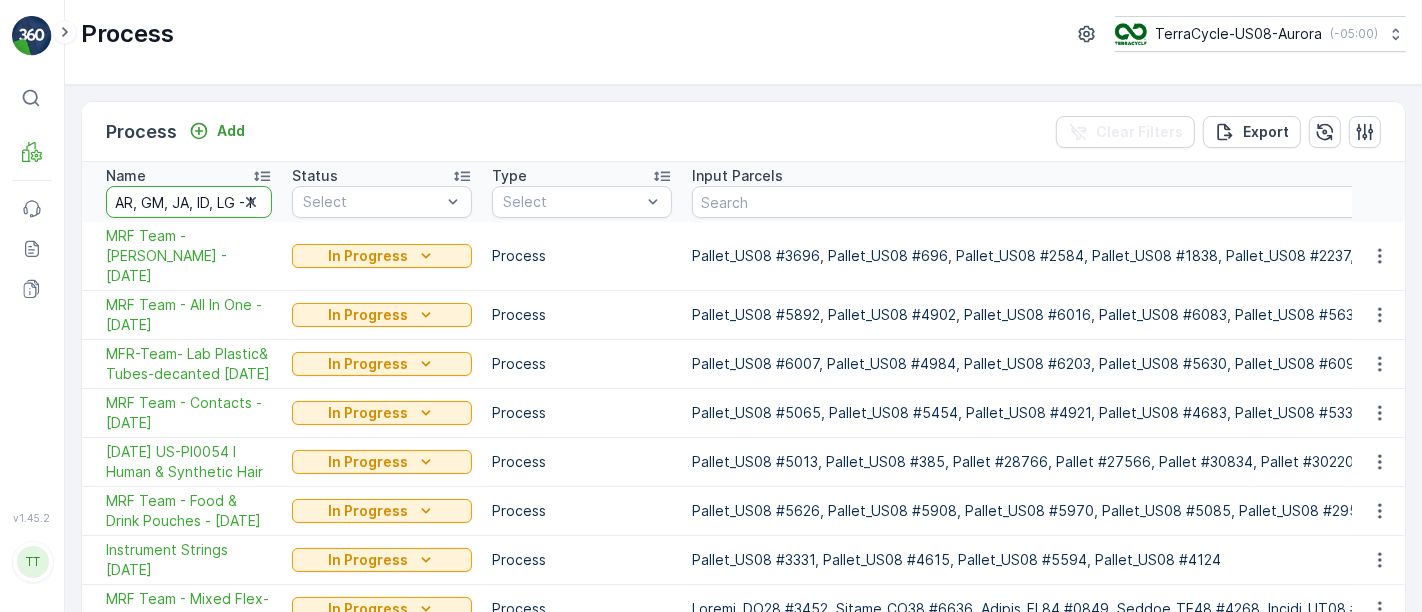 scroll, scrollTop: 0, scrollLeft: 205, axis: horizontal 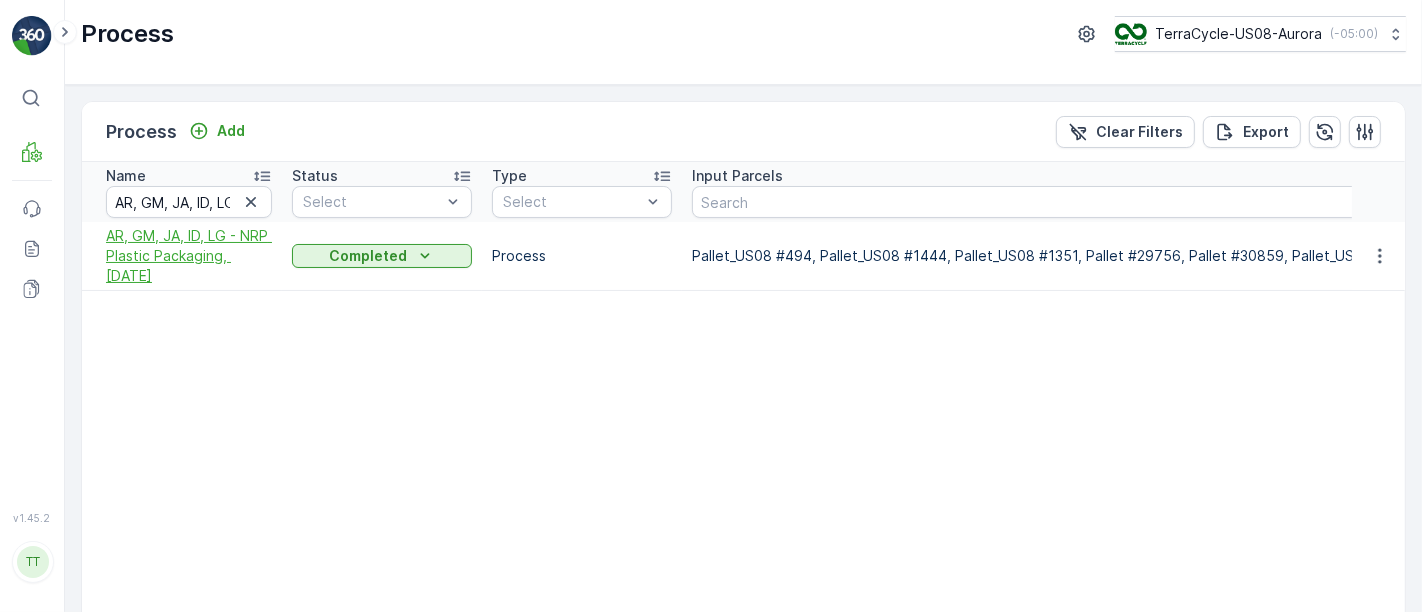 click on "AR, GM, JA, ID, LG - NRP Plastic Packaging, [DATE]" at bounding box center (189, 256) 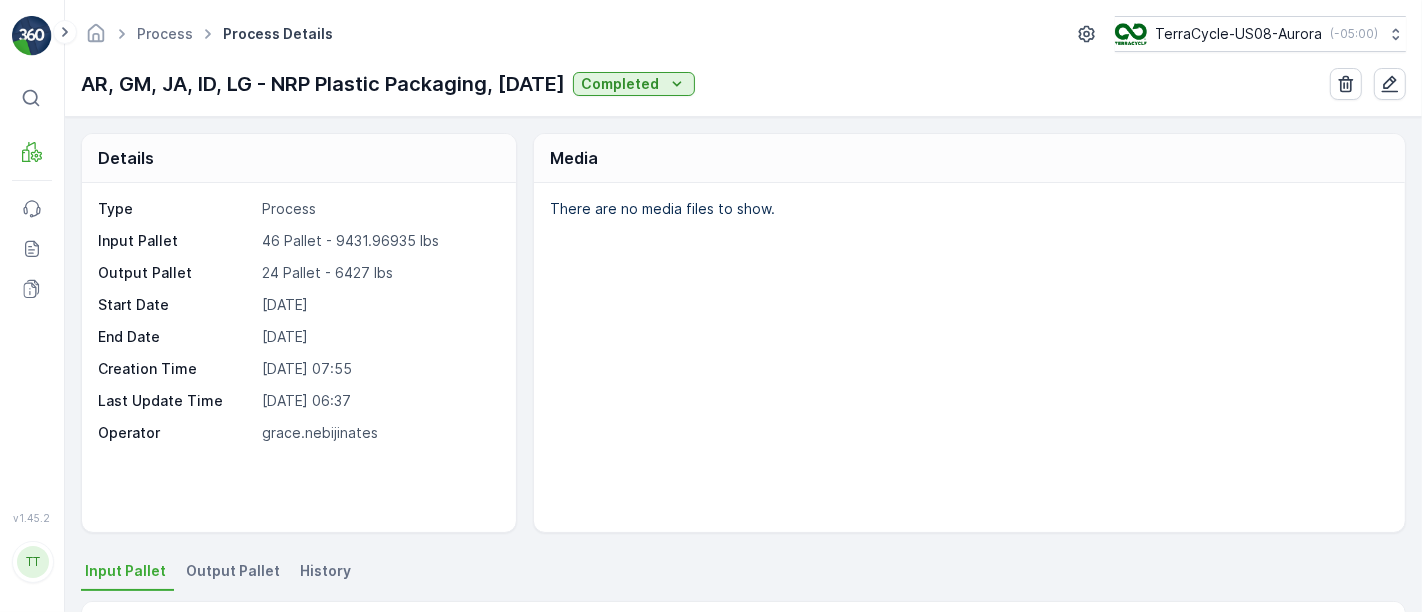 click on "Output Pallet" at bounding box center [233, 571] 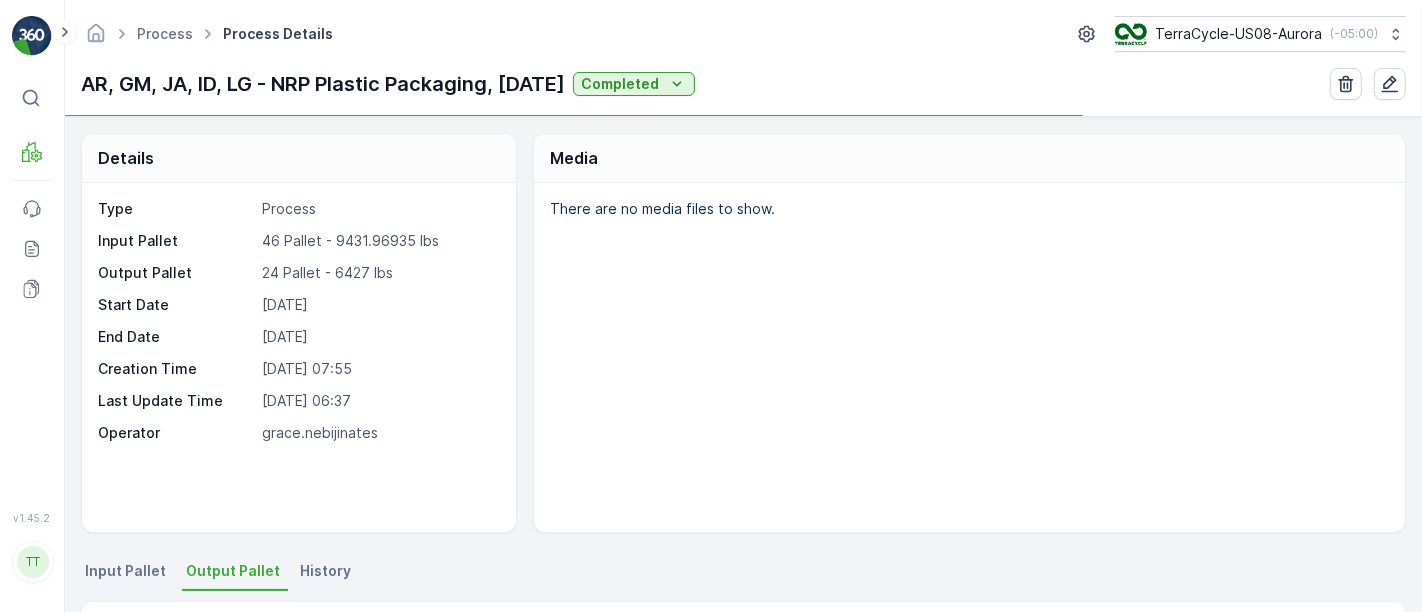 type 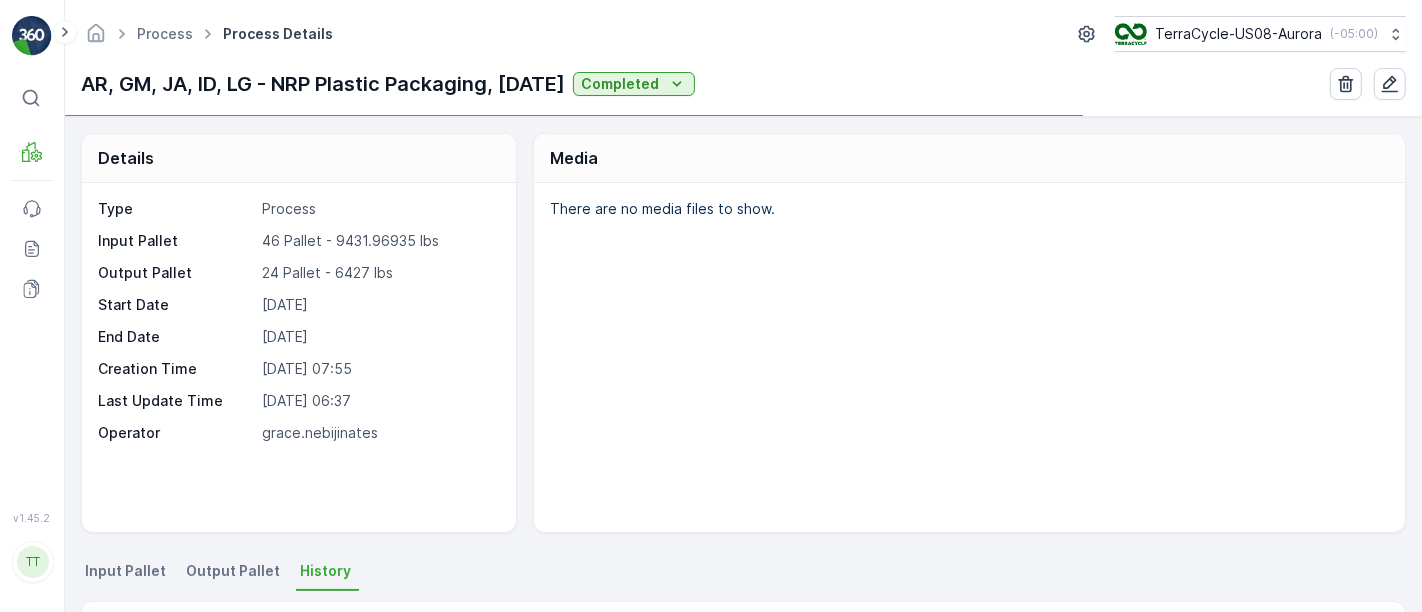 type 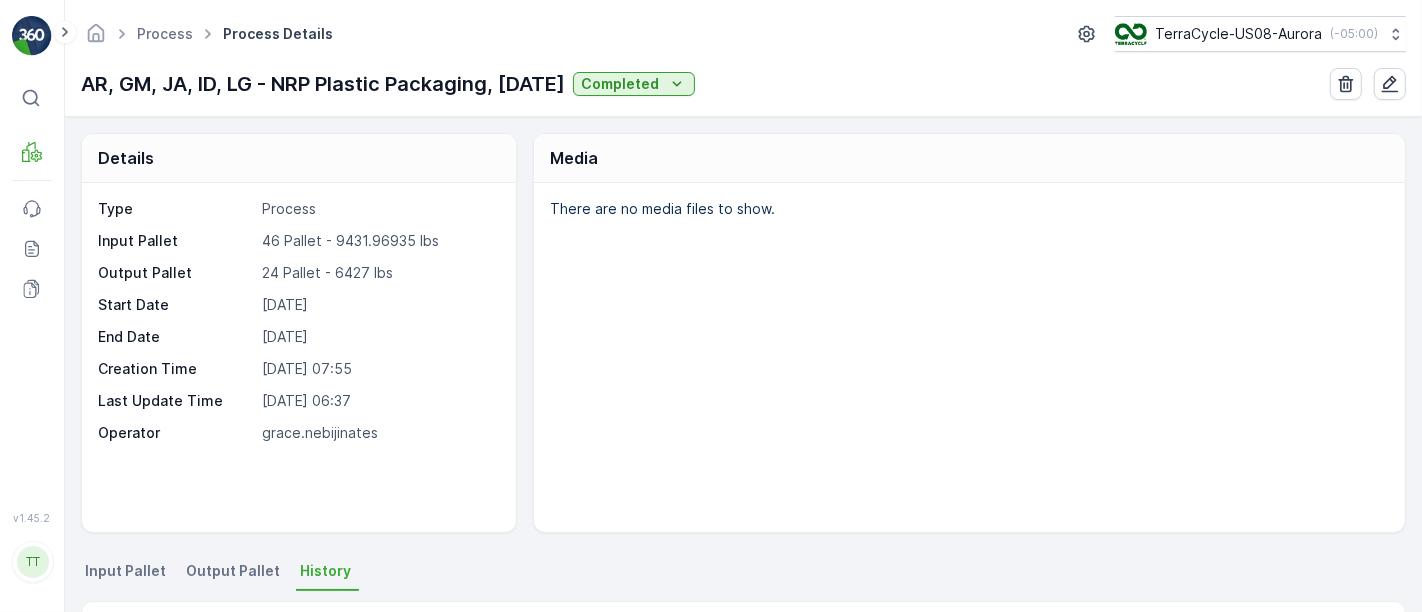 click on "Output Pallet" at bounding box center [233, 571] 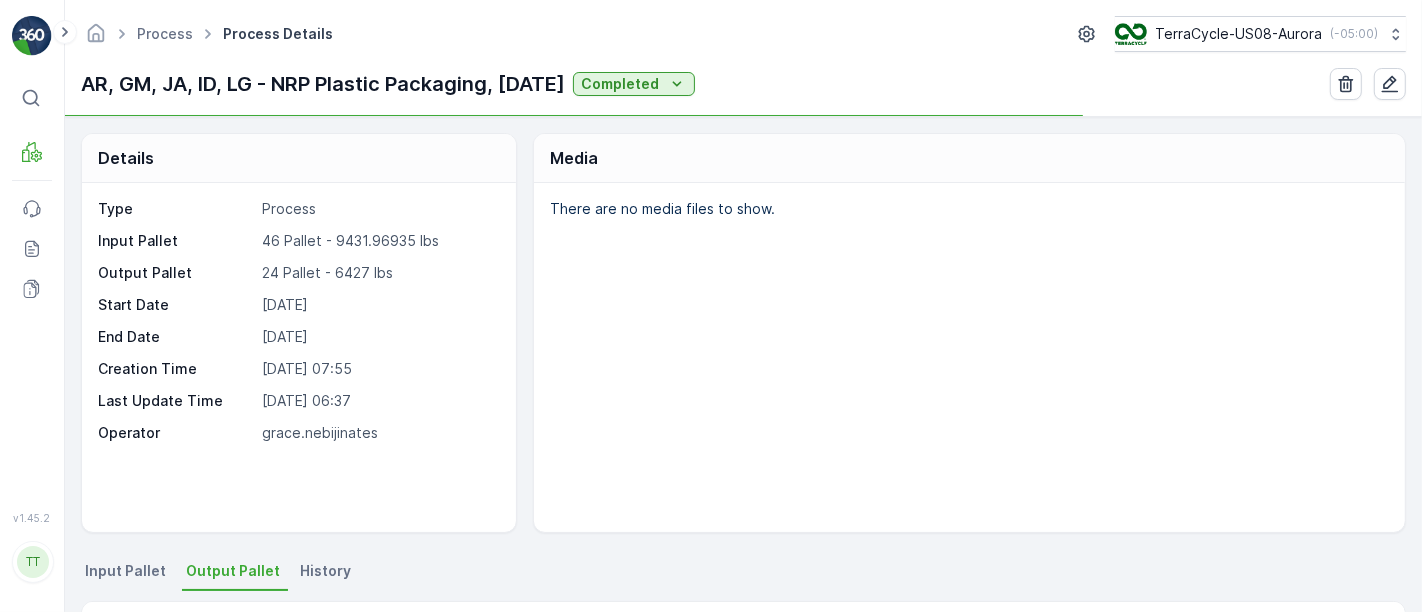 click on "Output Pallet" at bounding box center (235, 574) 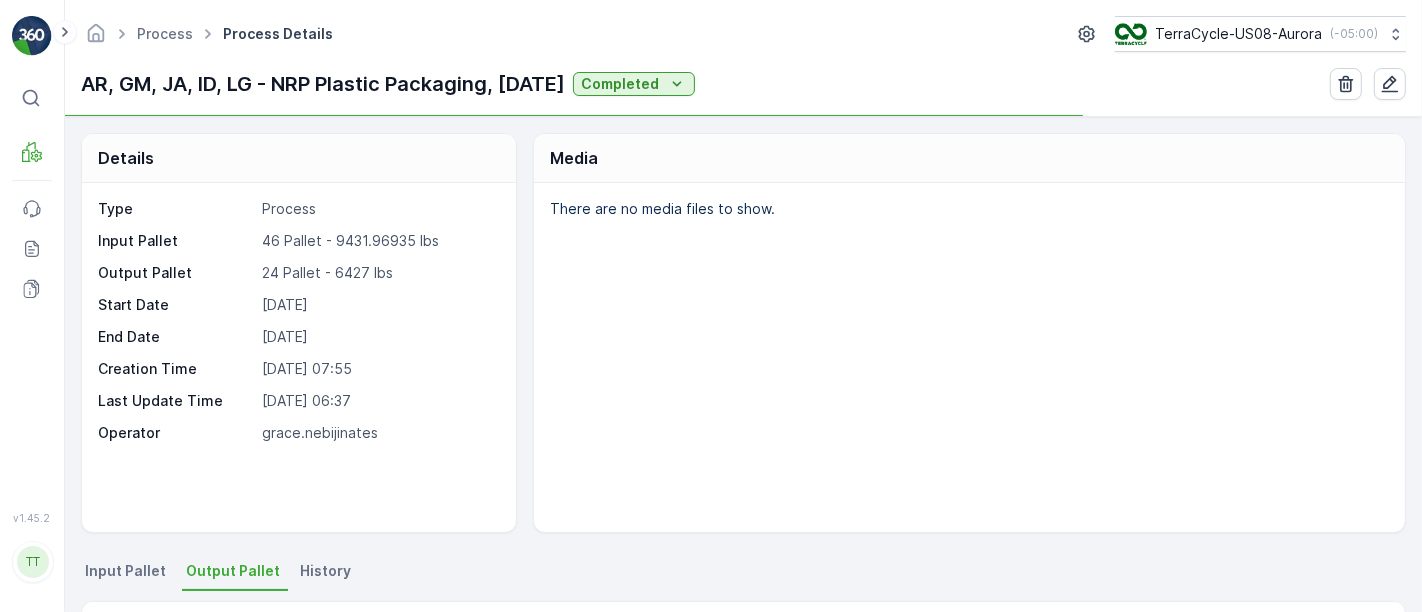 click on "There are no media files to show." at bounding box center (969, 357) 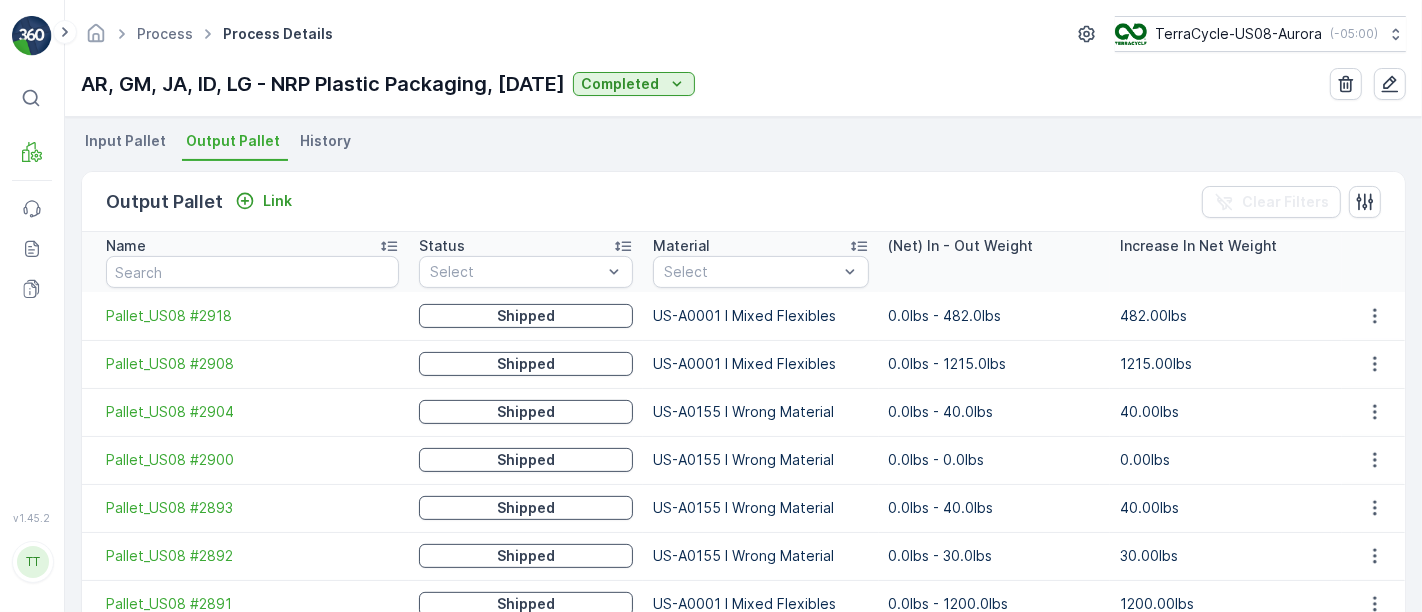 scroll, scrollTop: 440, scrollLeft: 0, axis: vertical 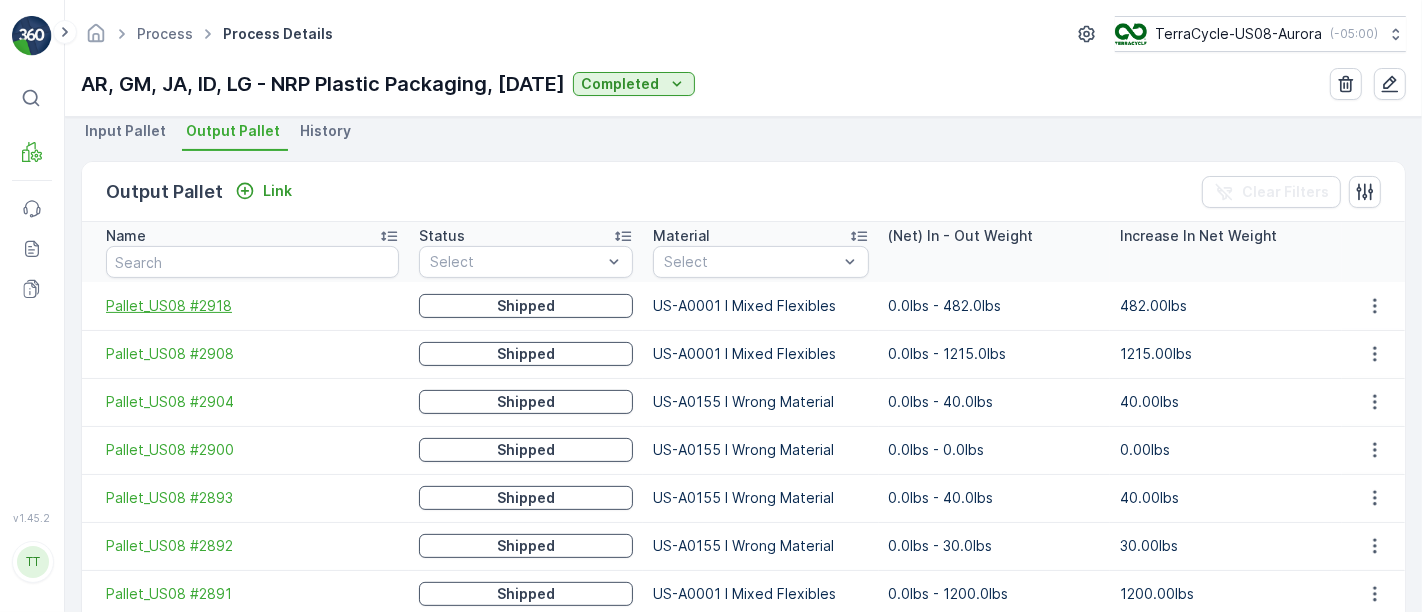 click on "Pallet_US08 #2918" at bounding box center [252, 306] 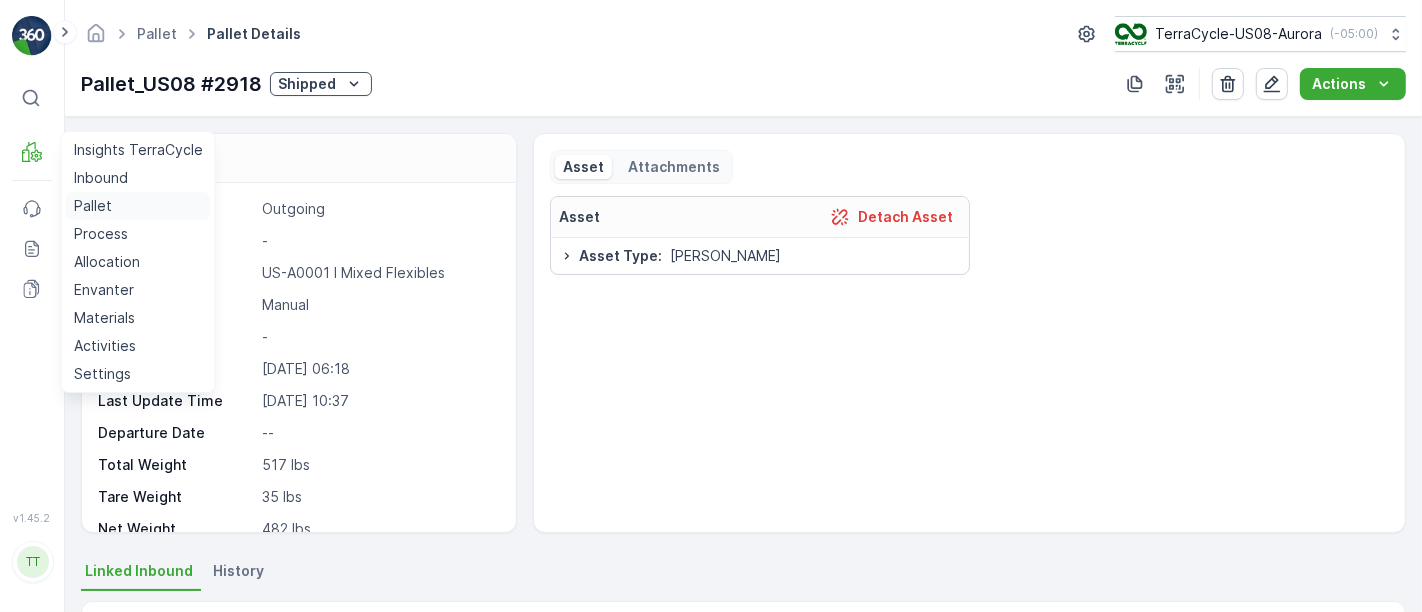 click on "Pallet" at bounding box center [93, 206] 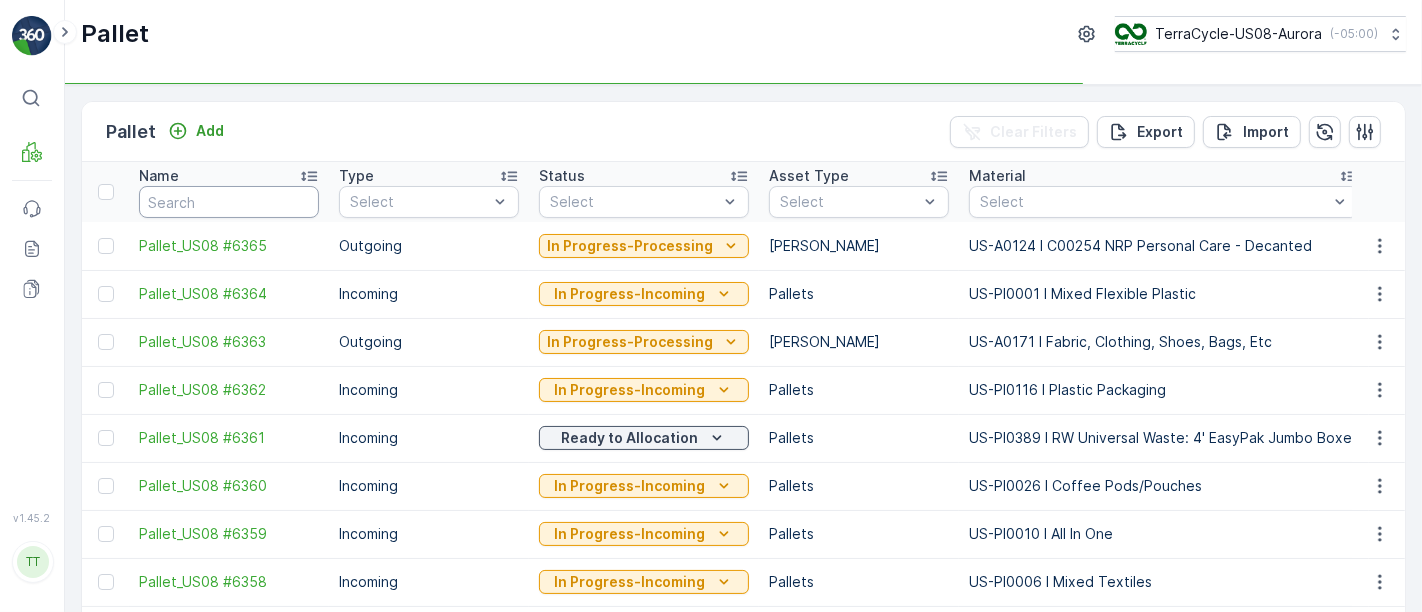 click at bounding box center [229, 202] 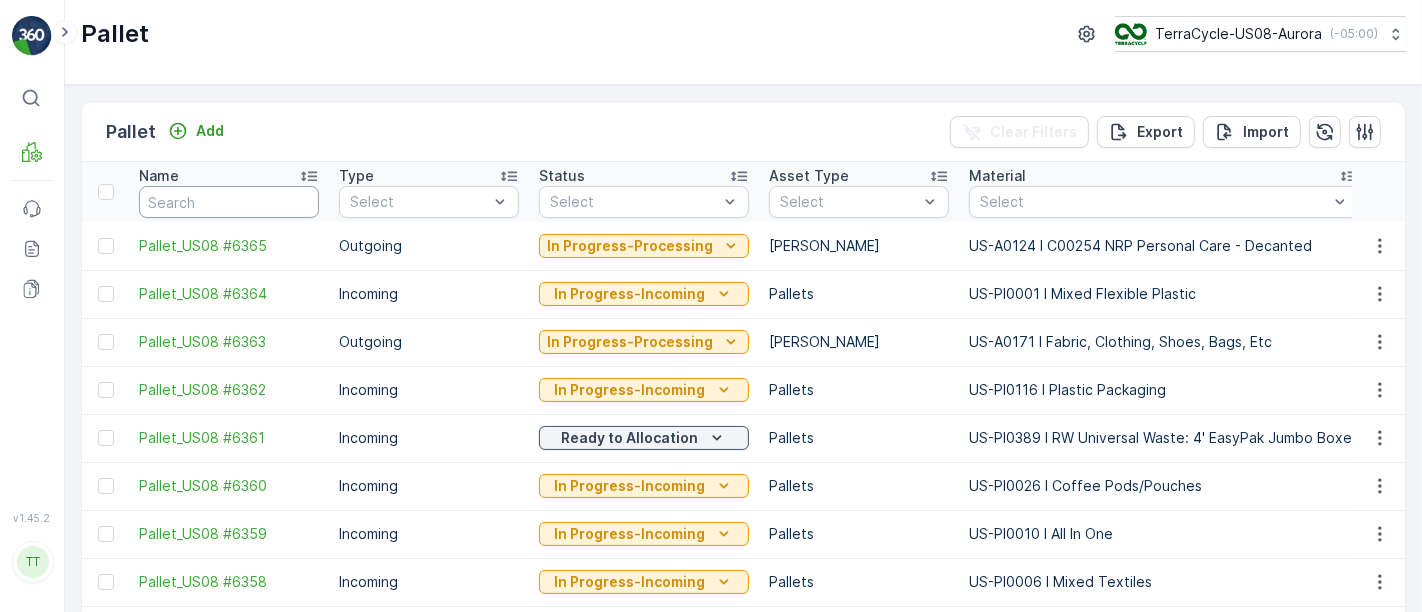 click at bounding box center (229, 202) 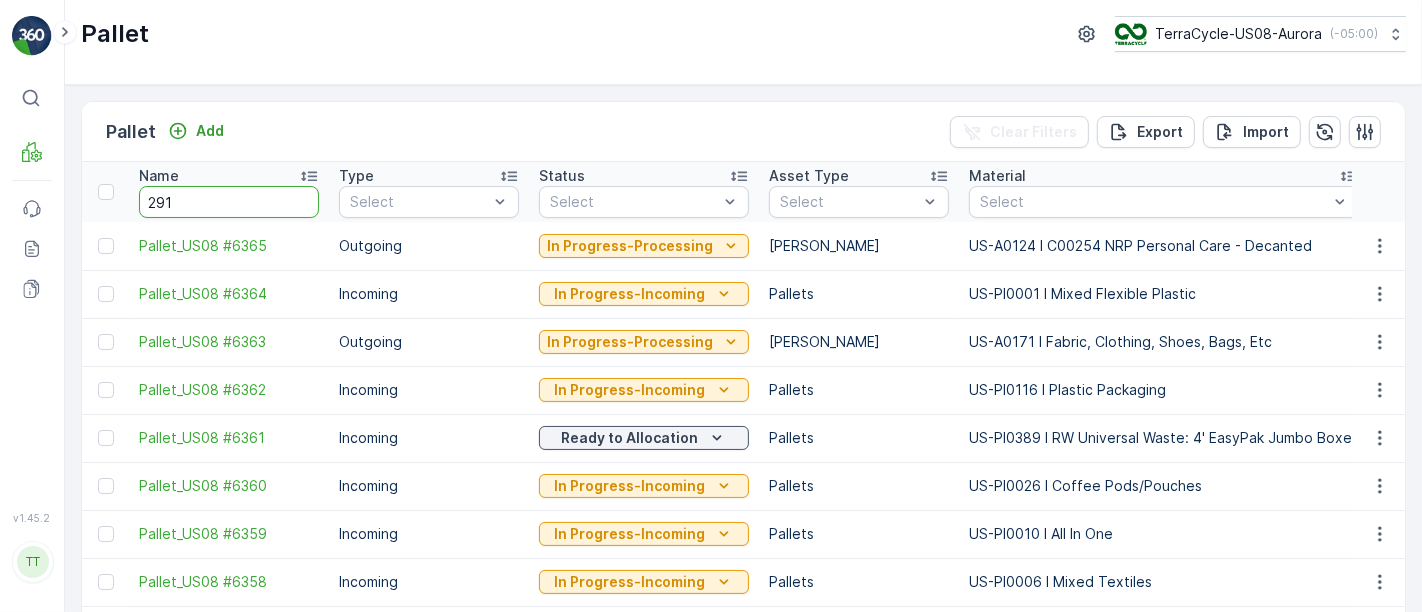 type on "2918" 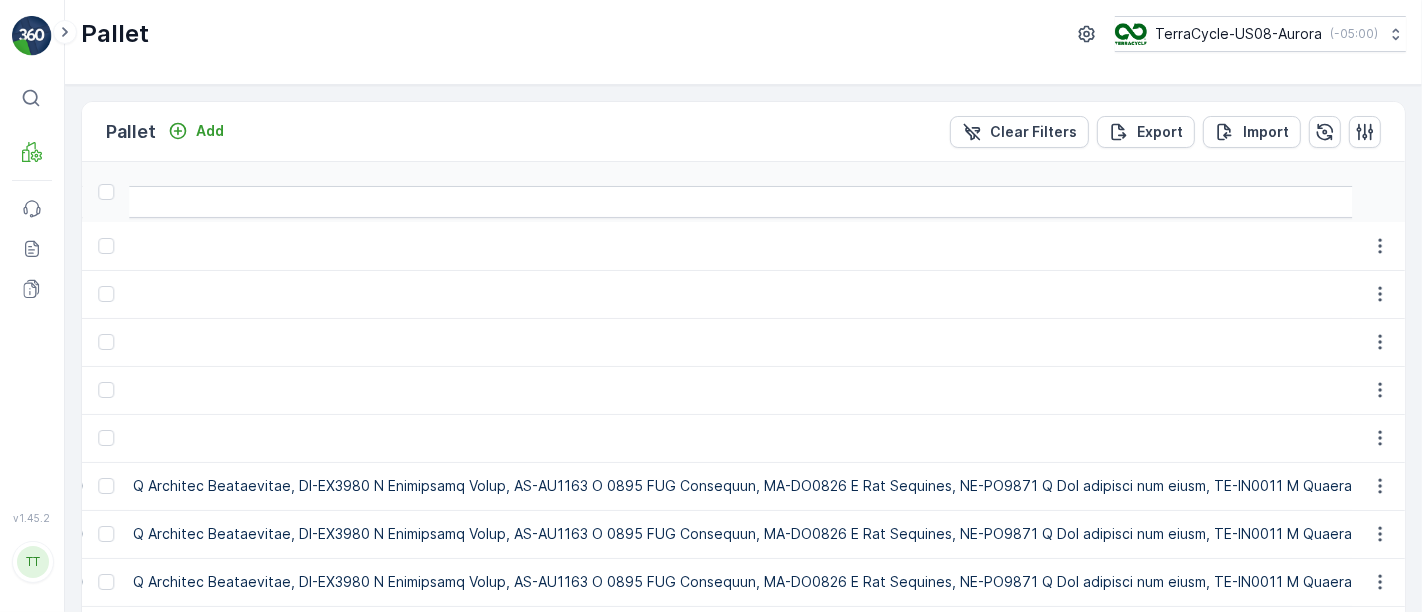 scroll, scrollTop: 0, scrollLeft: 10933, axis: horizontal 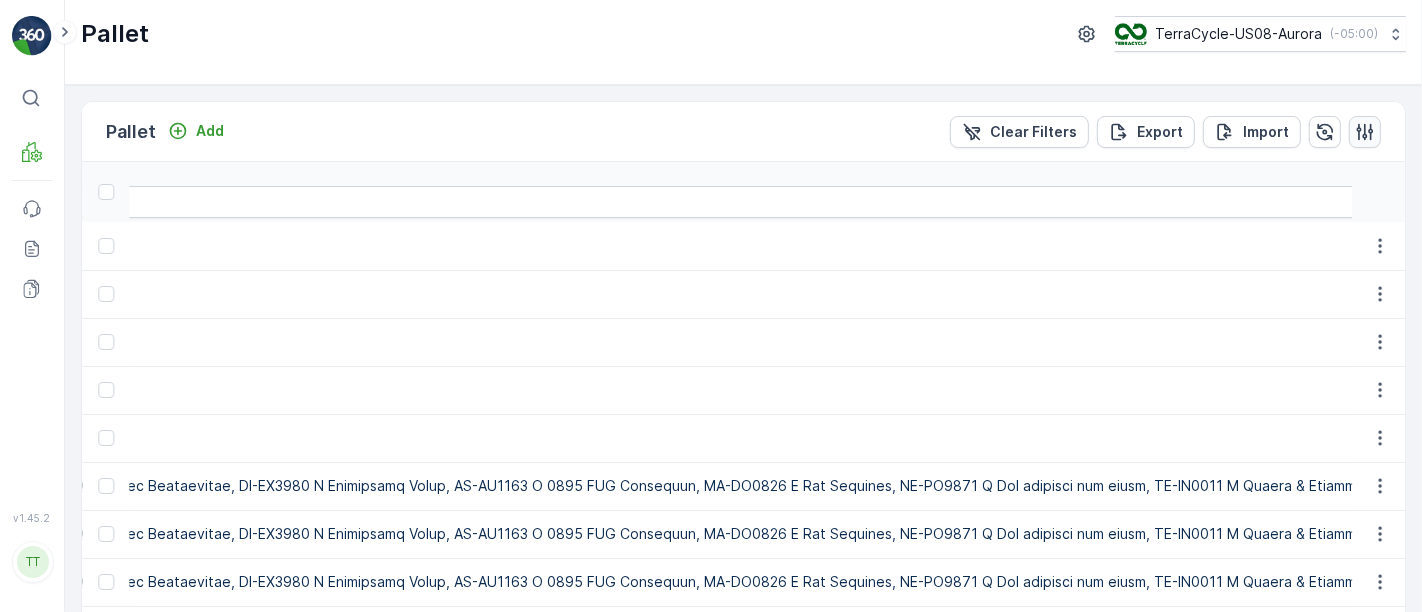 click at bounding box center (1365, 132) 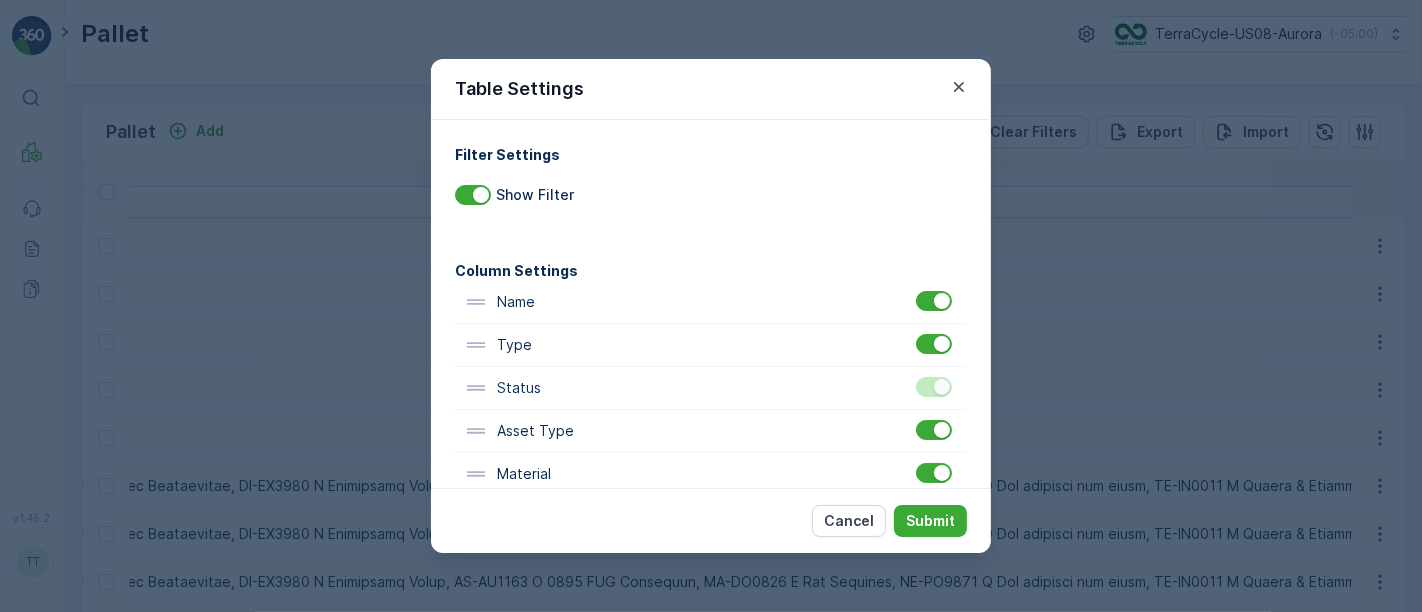 drag, startPoint x: 984, startPoint y: 253, endPoint x: 992, endPoint y: 266, distance: 15.264338 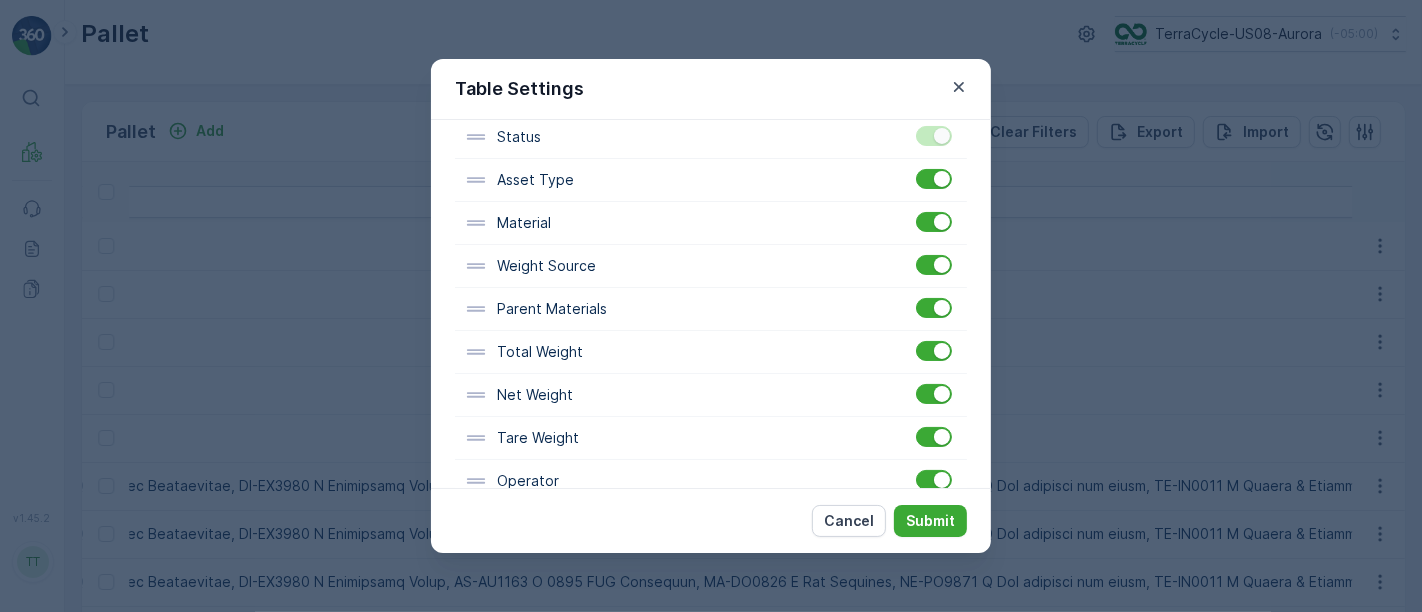 scroll, scrollTop: 260, scrollLeft: 0, axis: vertical 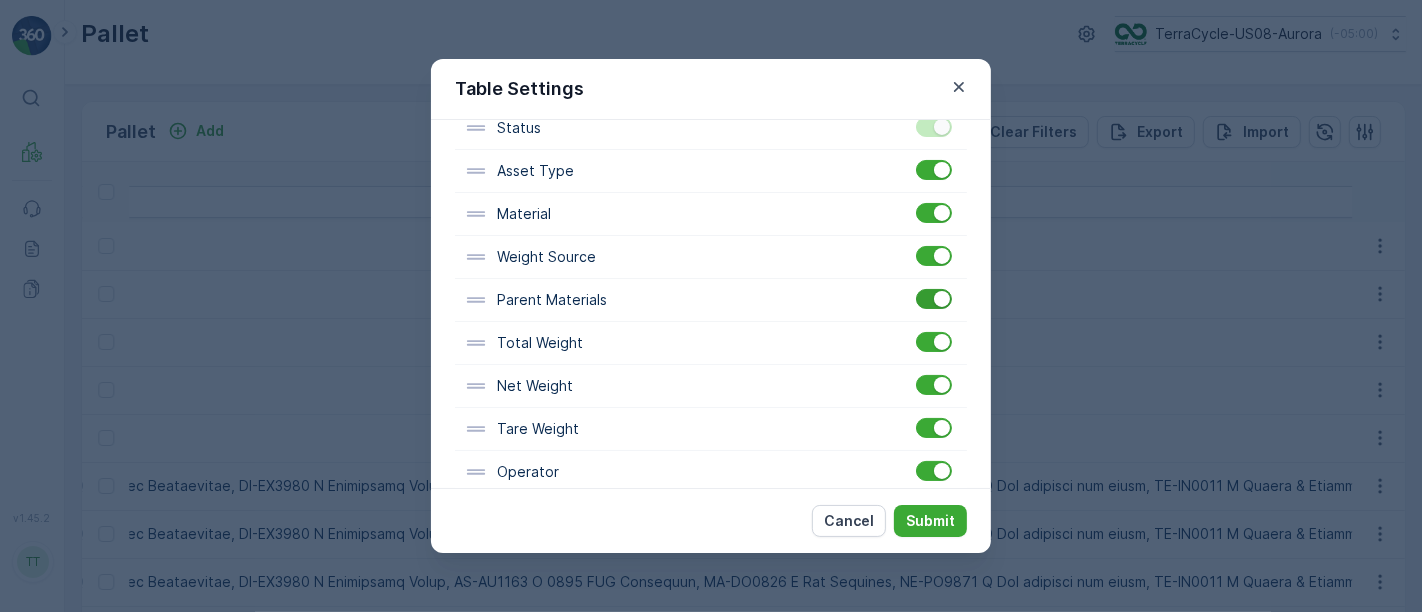 click at bounding box center (934, 299) 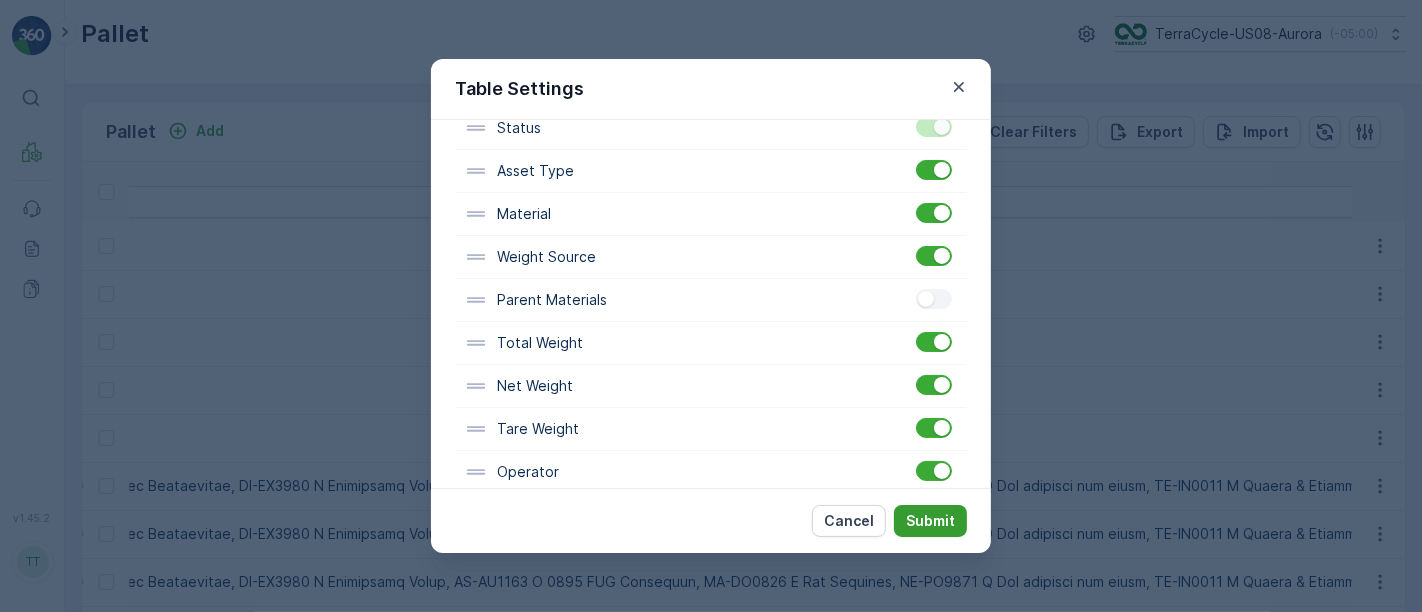 click on "Submit" at bounding box center [930, 521] 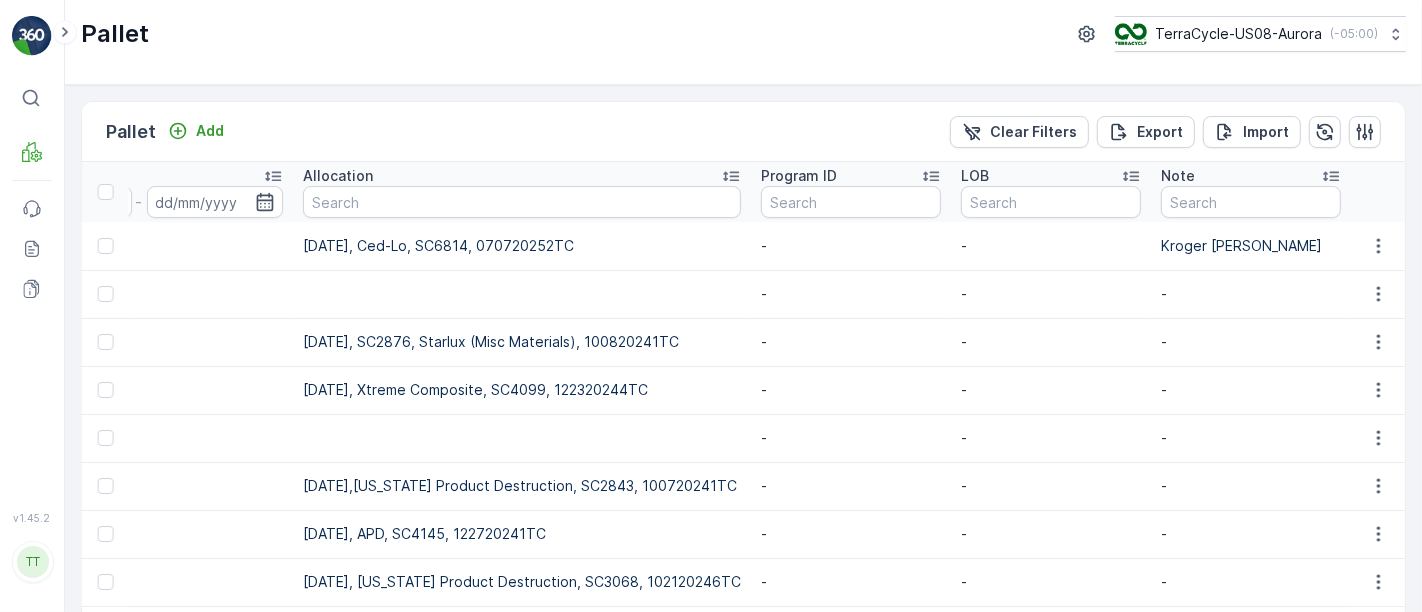 scroll, scrollTop: 0, scrollLeft: 2605, axis: horizontal 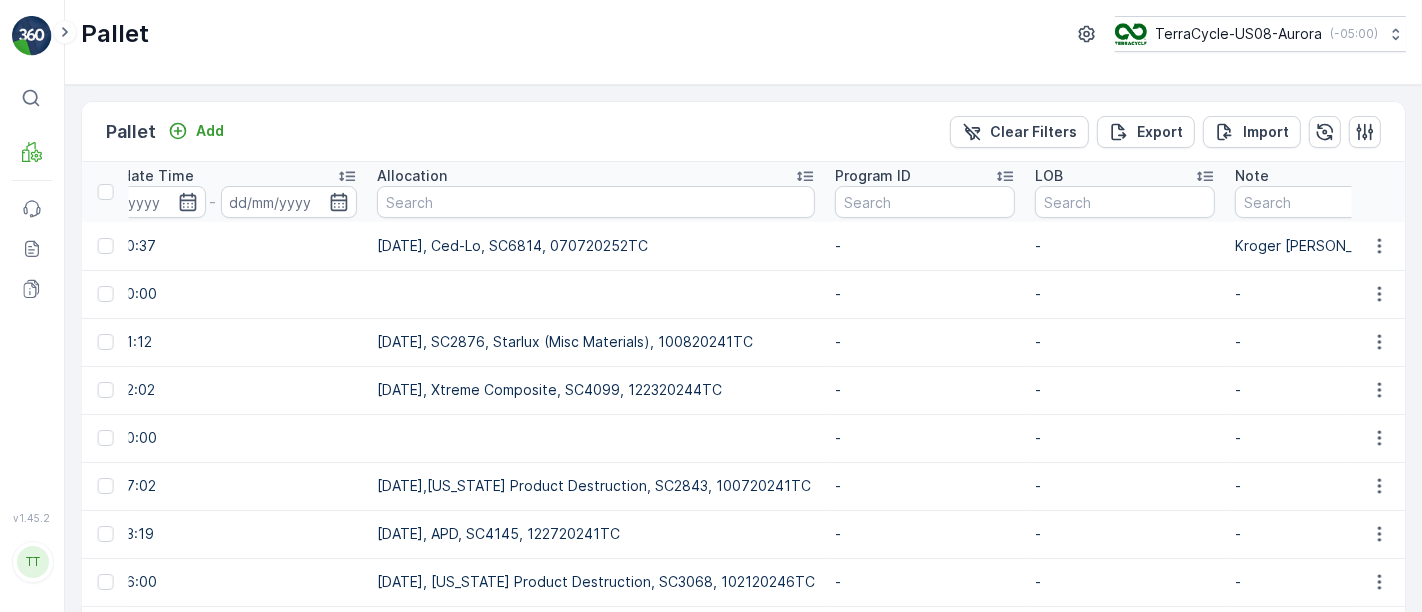 click on "[DATE], Ced-Lo, SC6814, 070720252TC" at bounding box center [596, 246] 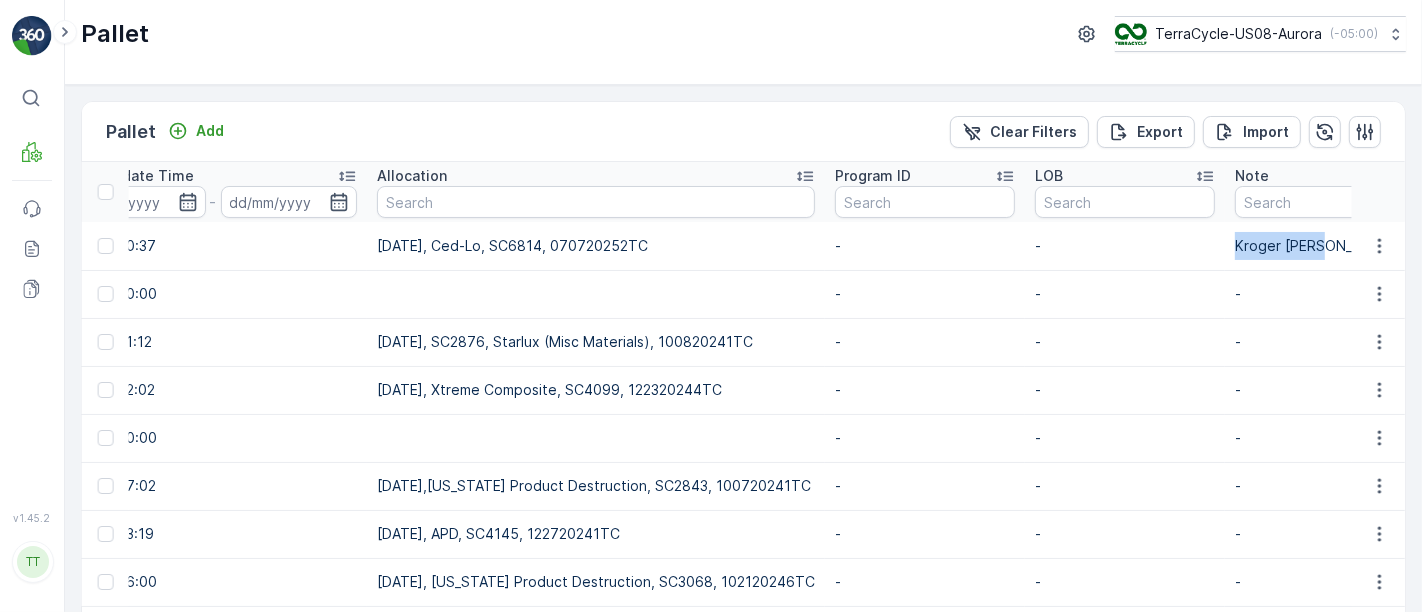 drag, startPoint x: 1239, startPoint y: 244, endPoint x: 1152, endPoint y: 255, distance: 87.69264 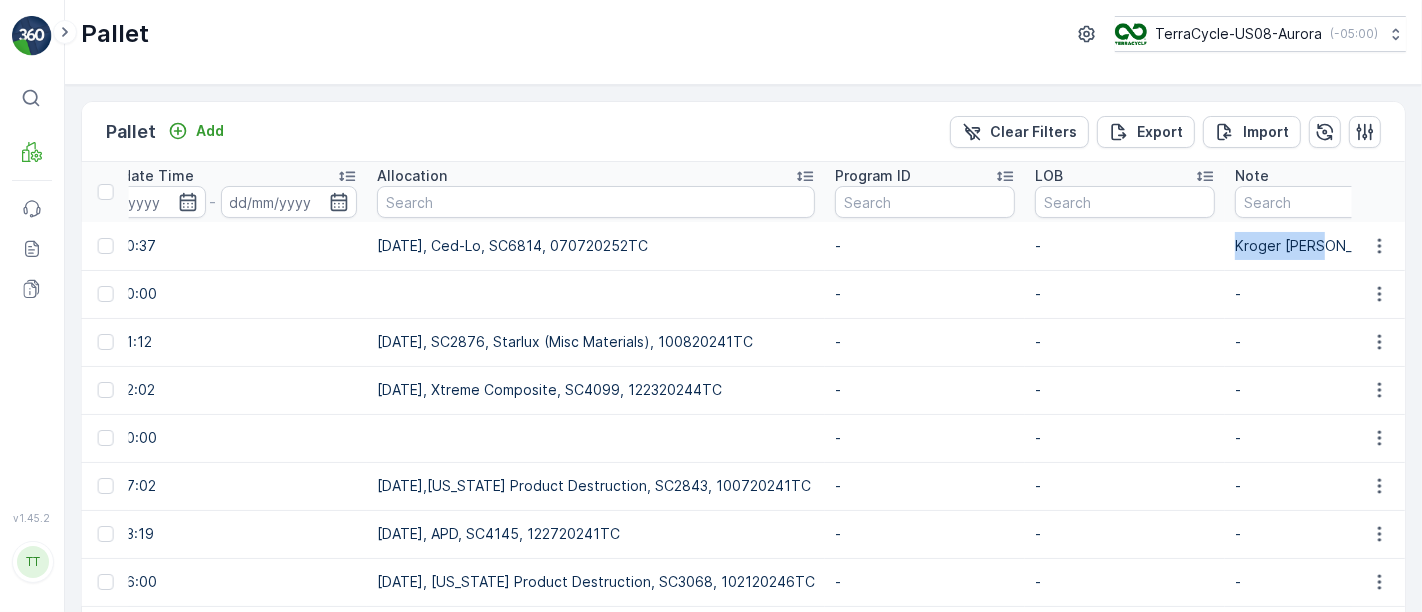 click on "Kroger bales" at bounding box center (1325, 246) 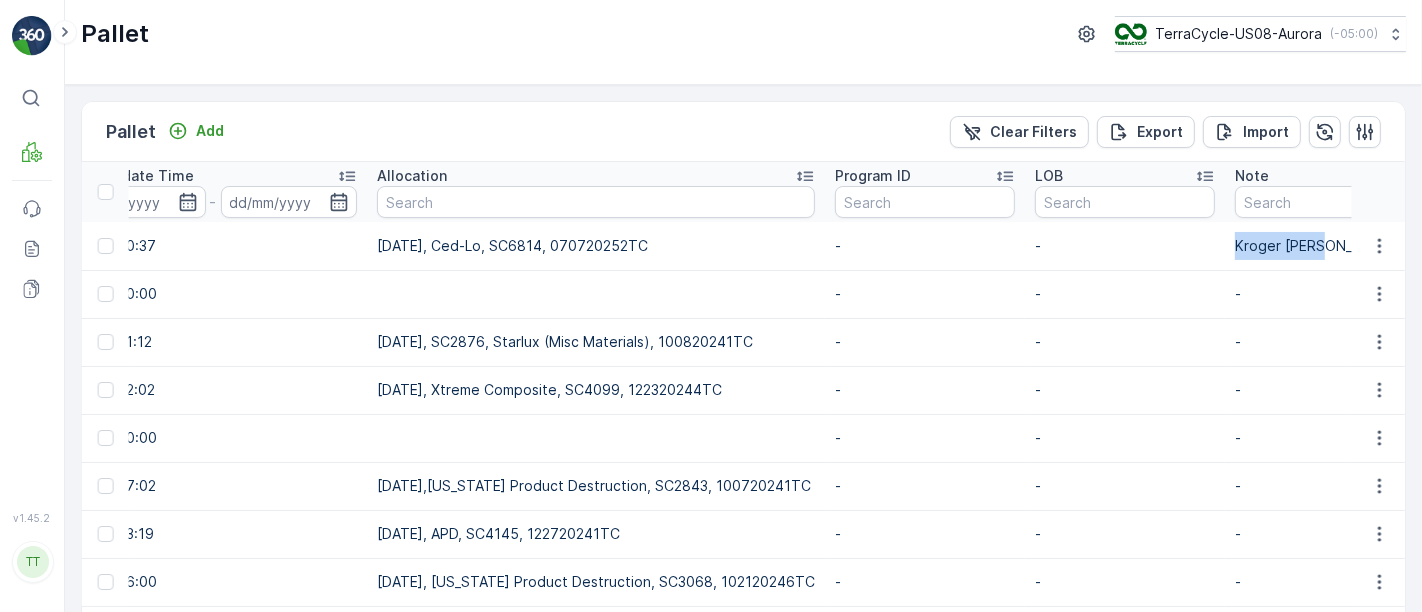 copy on "Kroger bales" 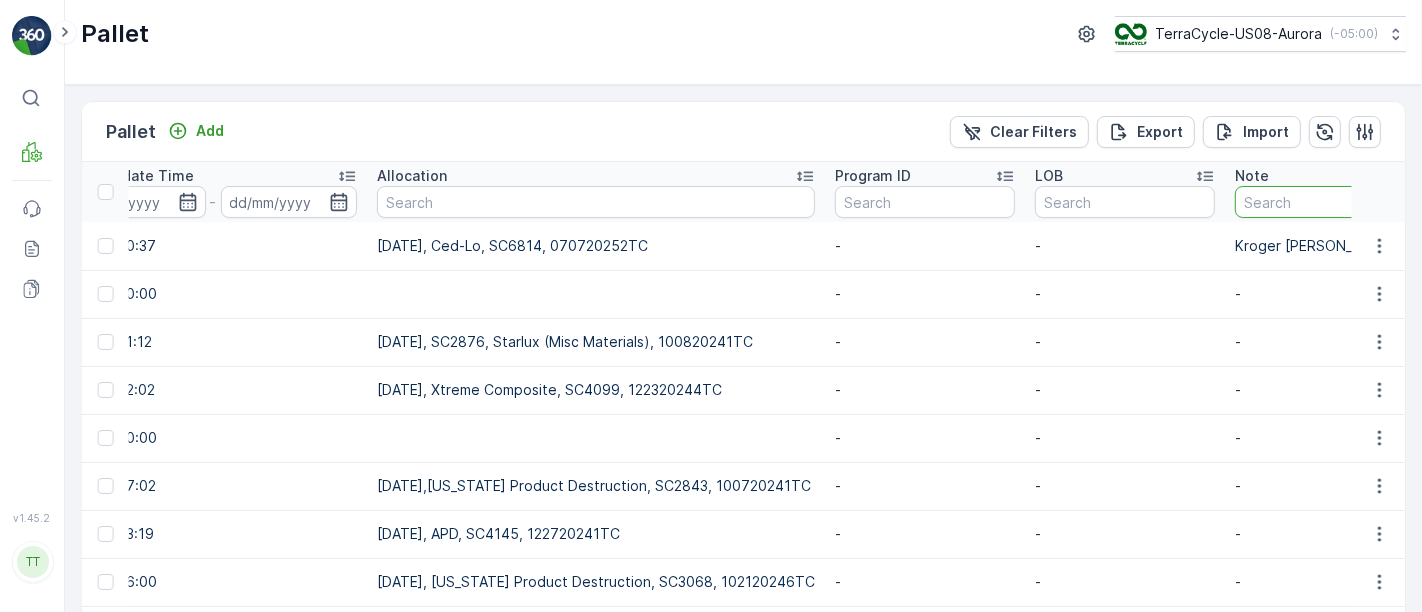 click at bounding box center [1325, 202] 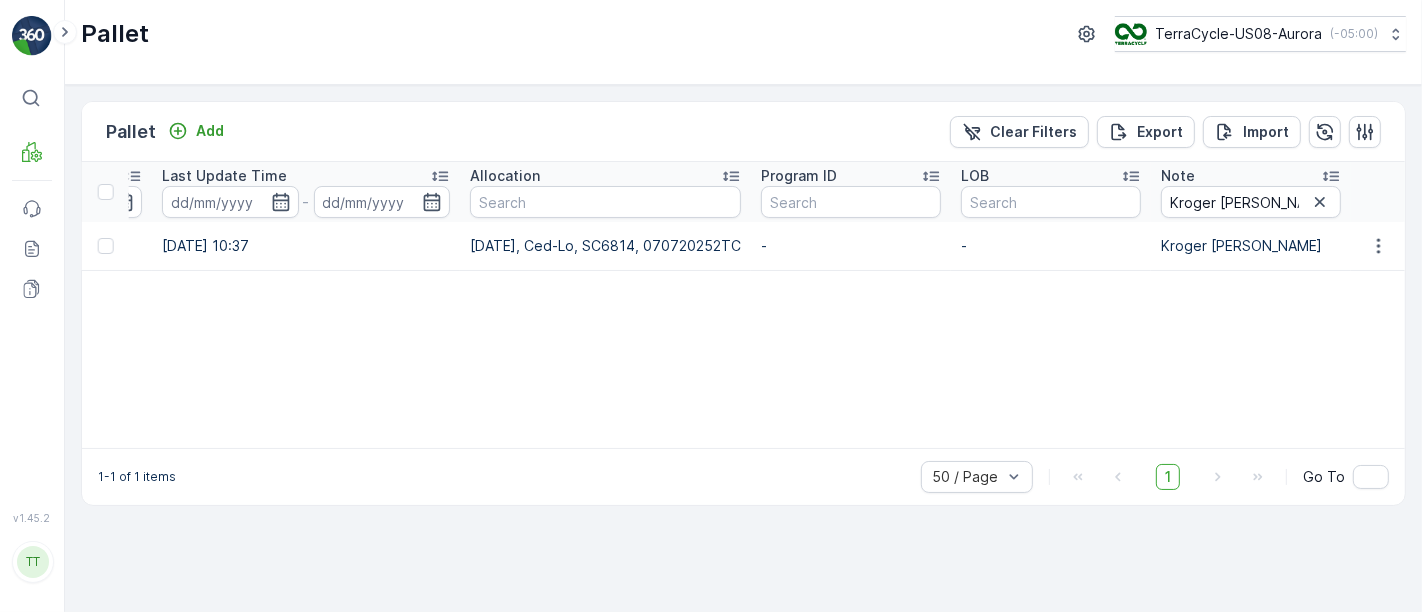 scroll, scrollTop: 0, scrollLeft: 2293, axis: horizontal 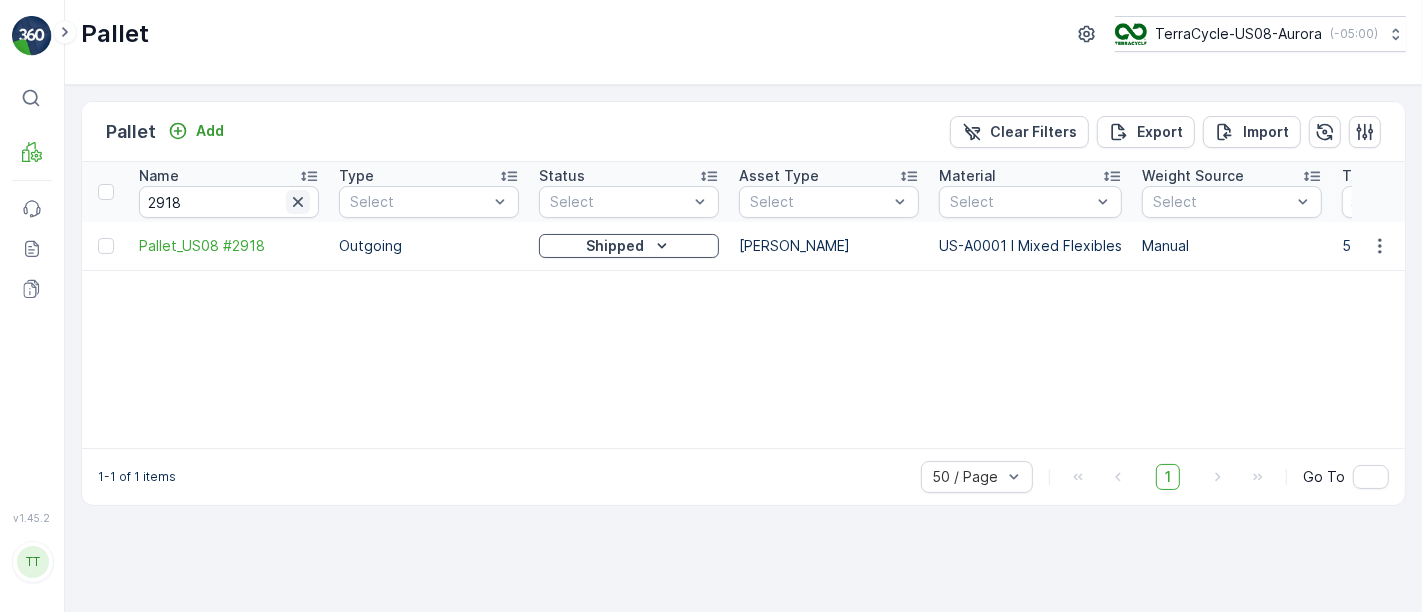 click 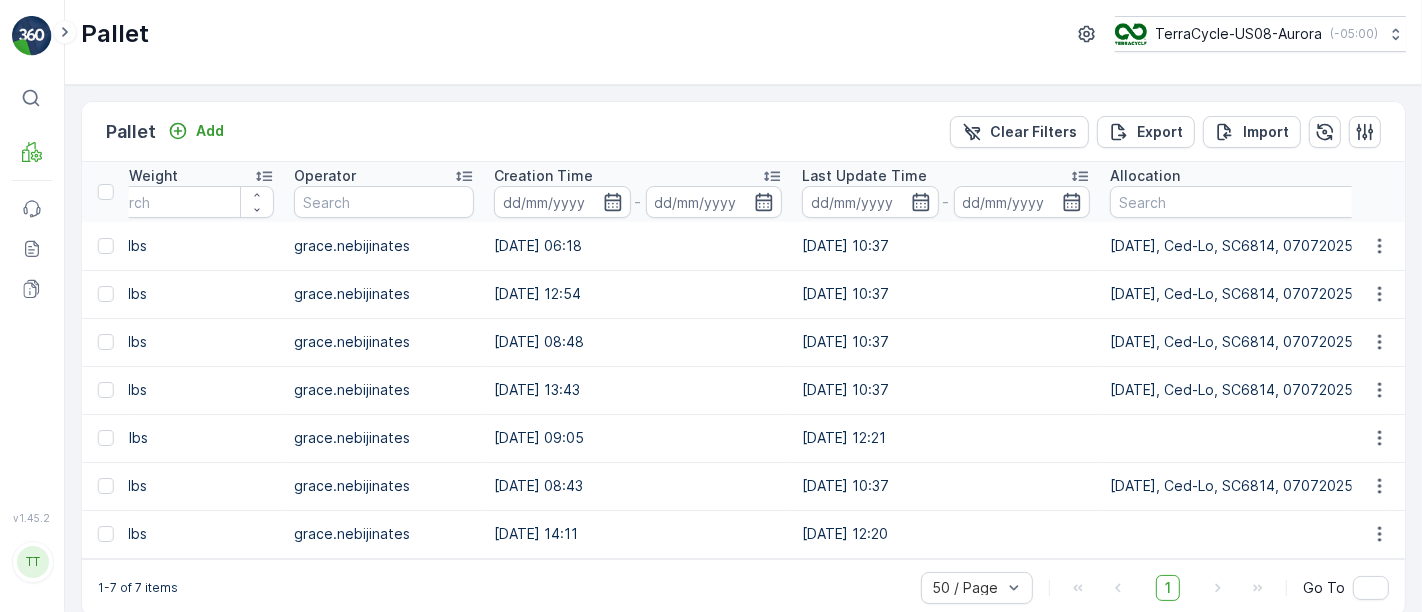 scroll, scrollTop: 0, scrollLeft: 2297, axis: horizontal 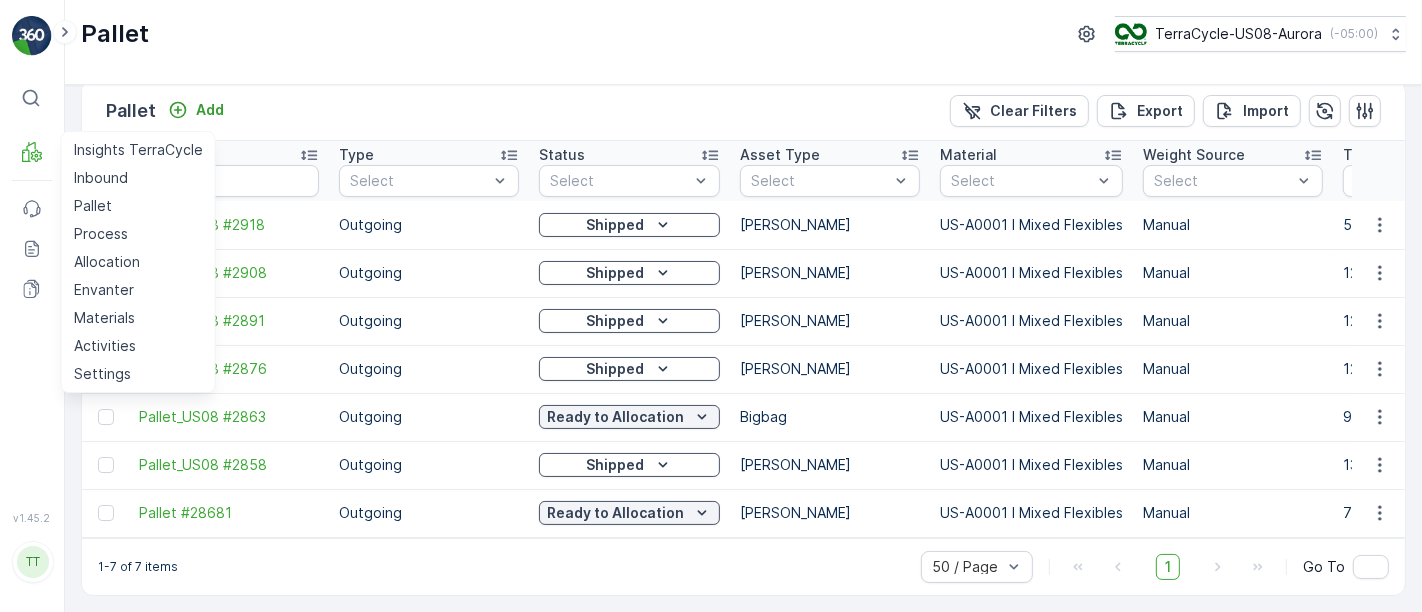 click on "Inbound" at bounding box center (101, 178) 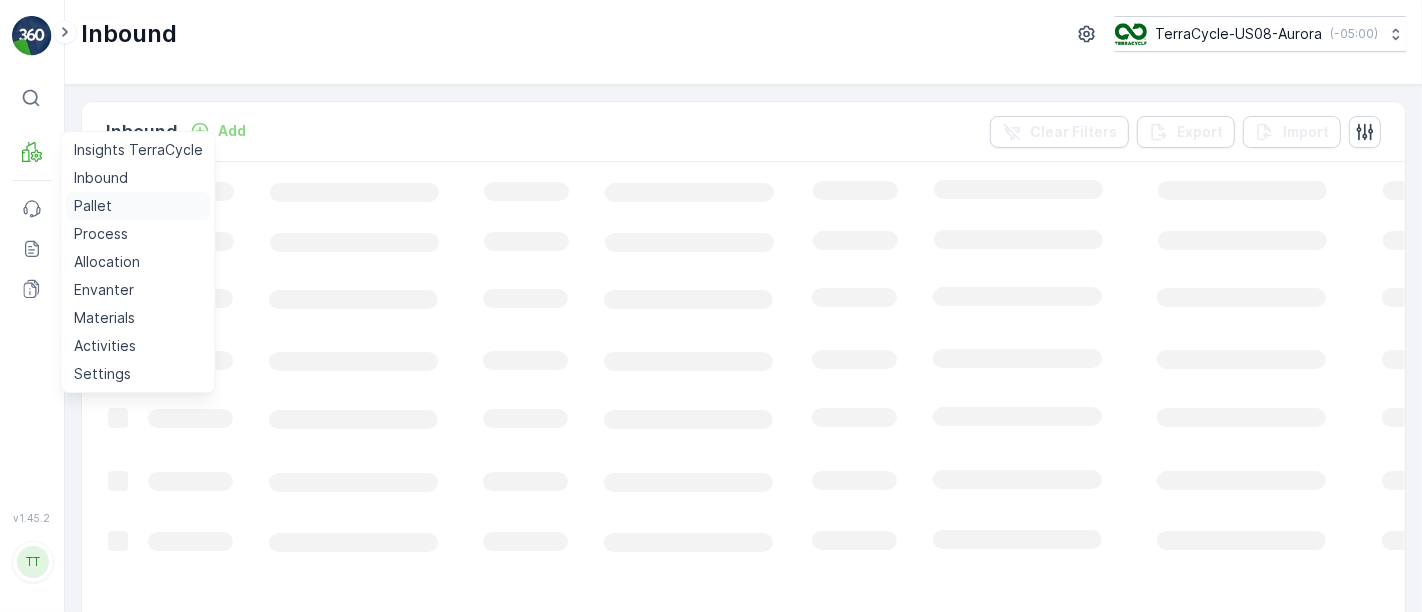 click on "Pallet" at bounding box center (93, 206) 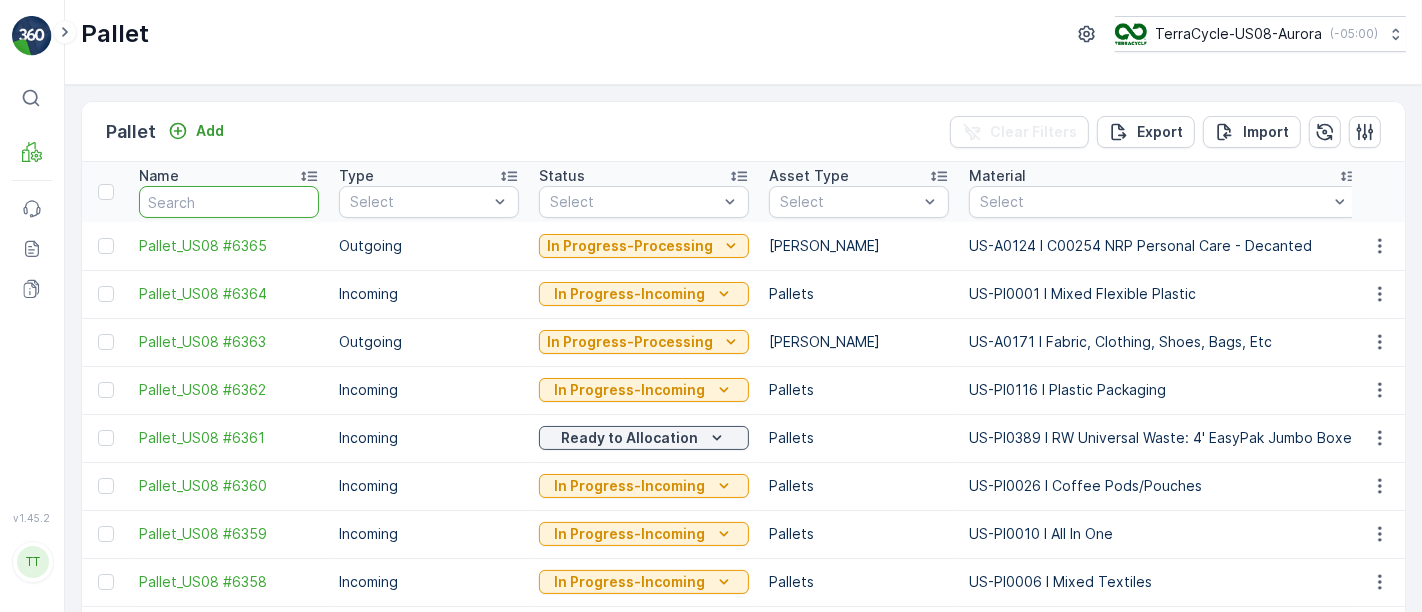 click at bounding box center (229, 202) 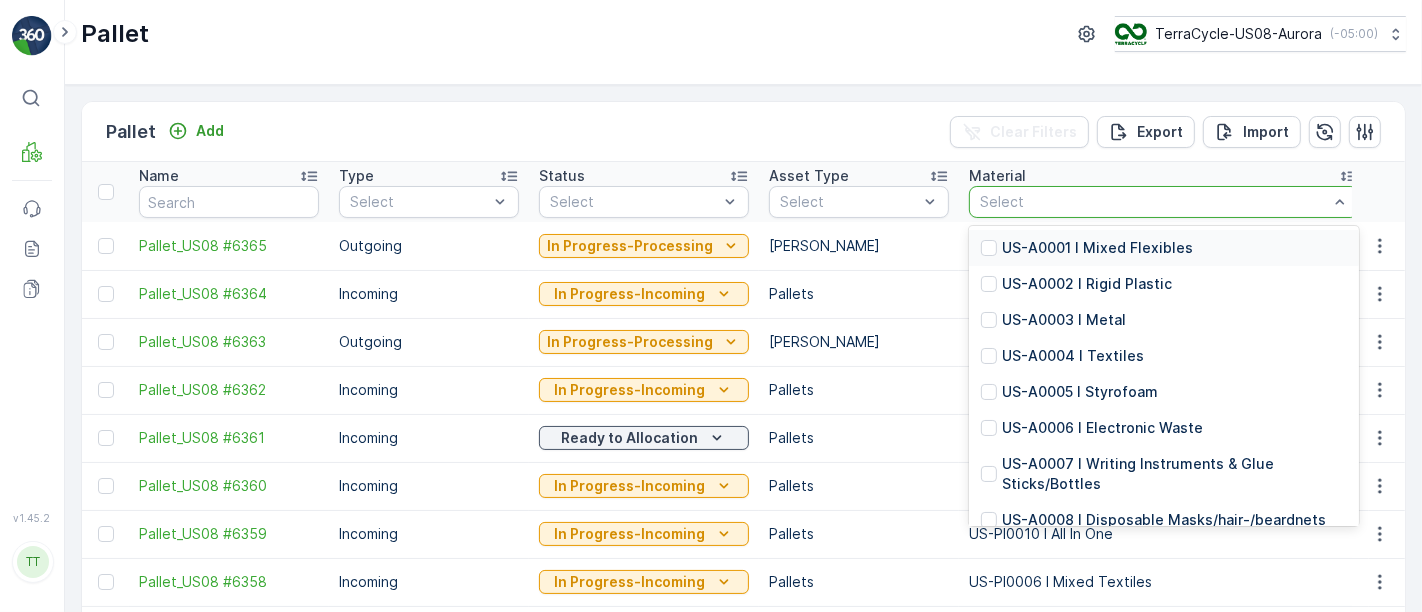 paste on "US-A0172 I C01200 NRP Plastic" 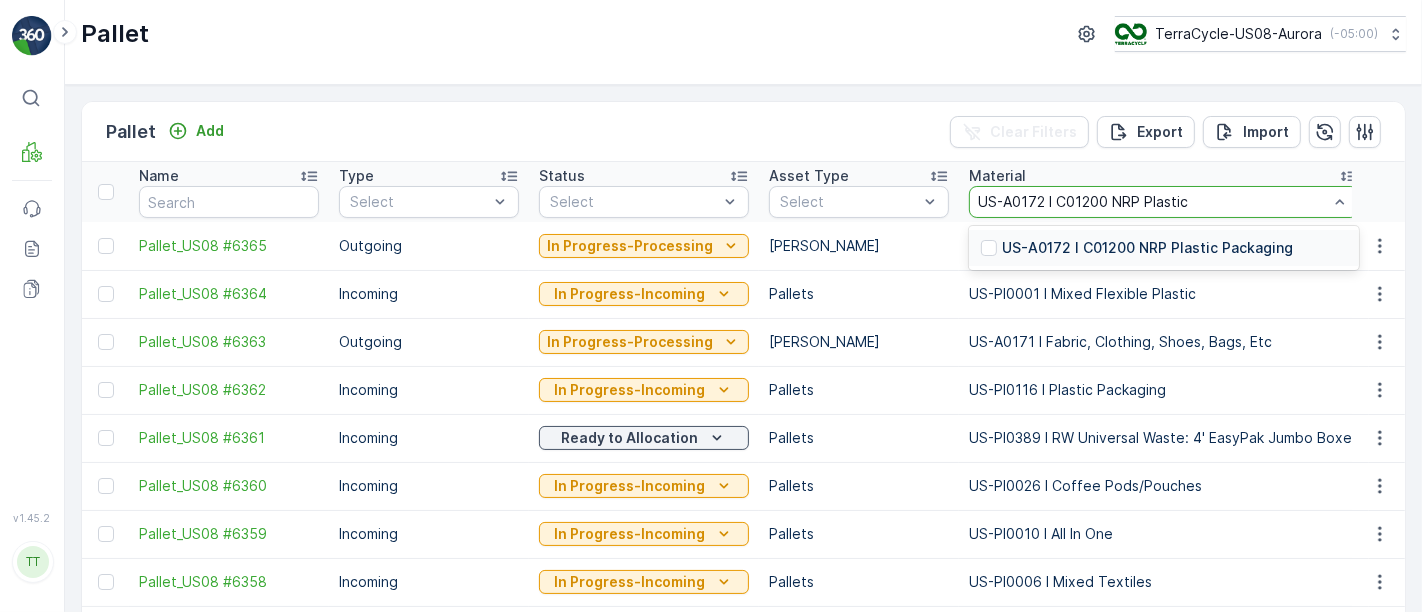 type on "US-A0172 I C01200 NRP Plastic" 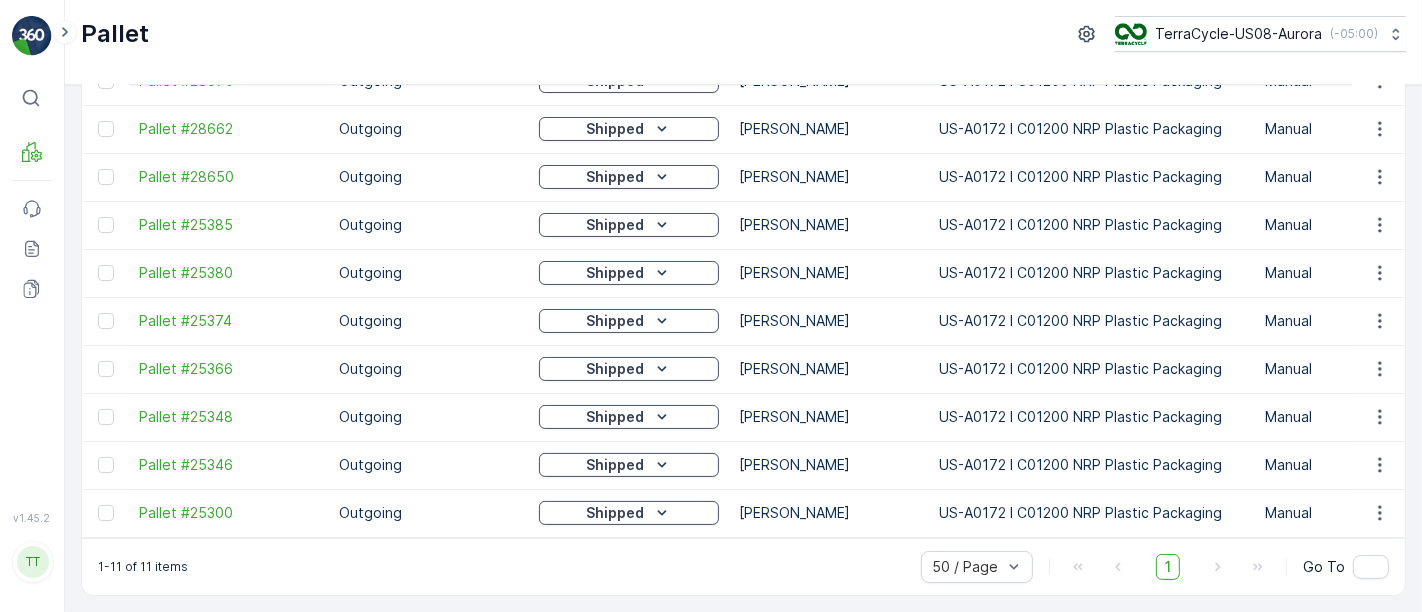 scroll, scrollTop: 229, scrollLeft: 0, axis: vertical 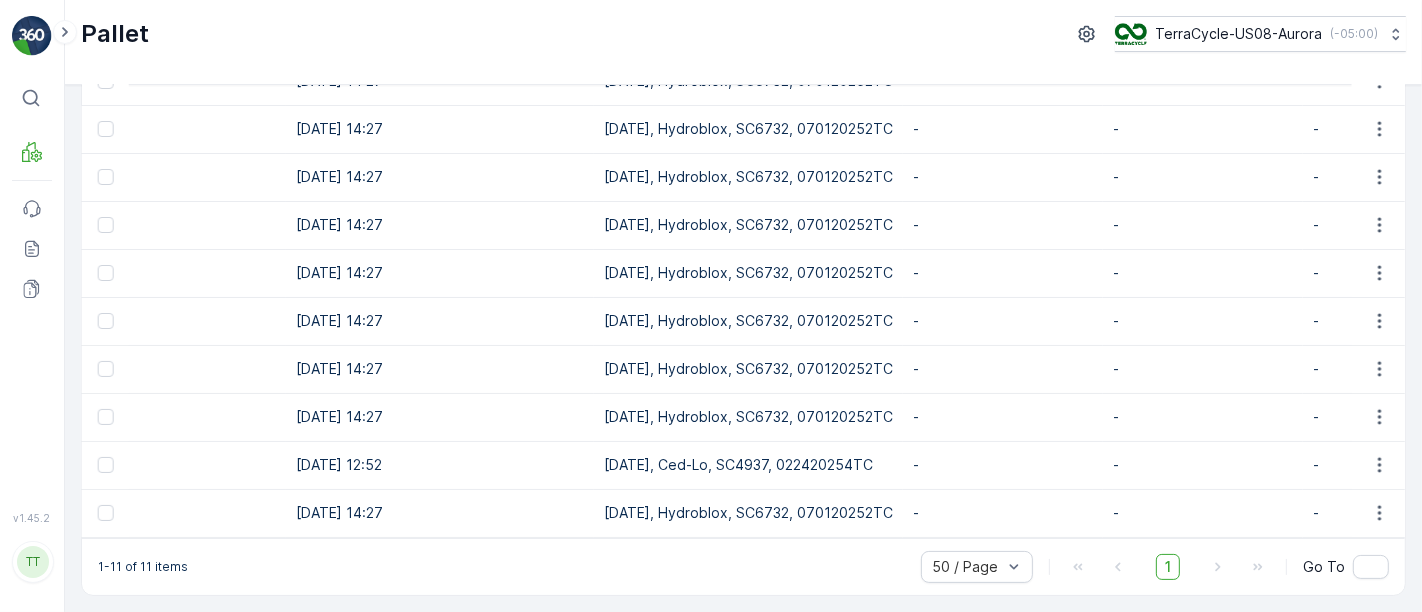 drag, startPoint x: 580, startPoint y: 314, endPoint x: 887, endPoint y: 312, distance: 307.0065 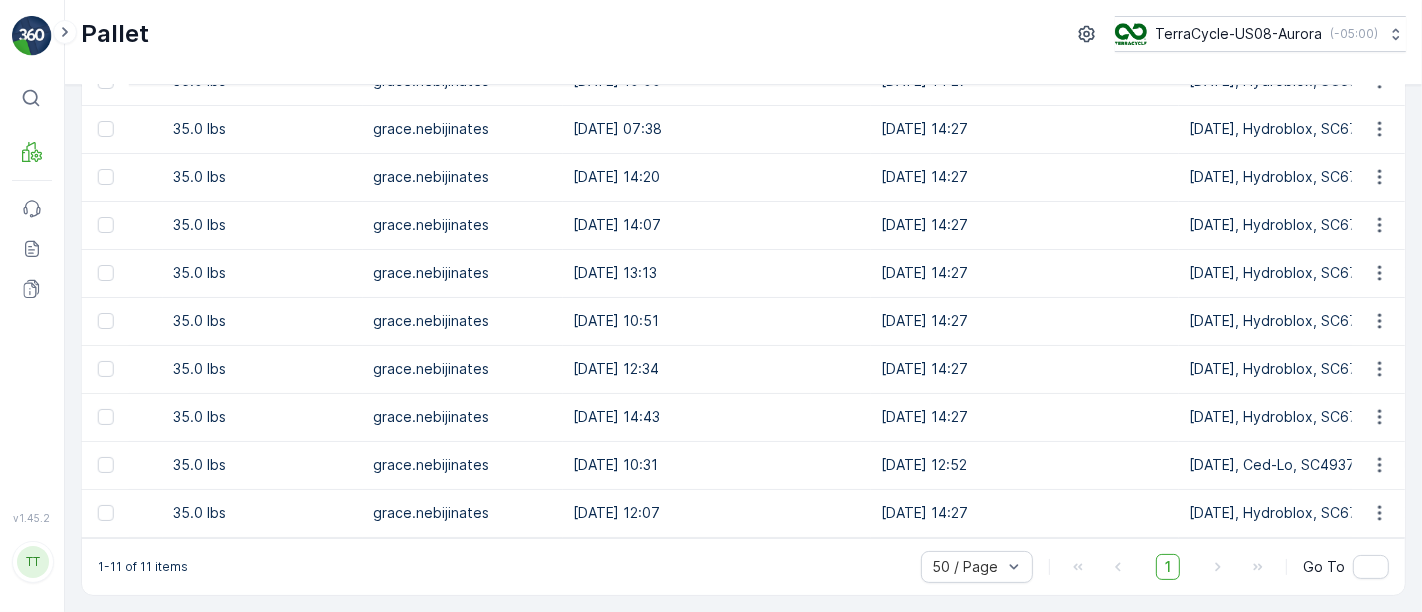 scroll, scrollTop: 0, scrollLeft: 2277, axis: horizontal 